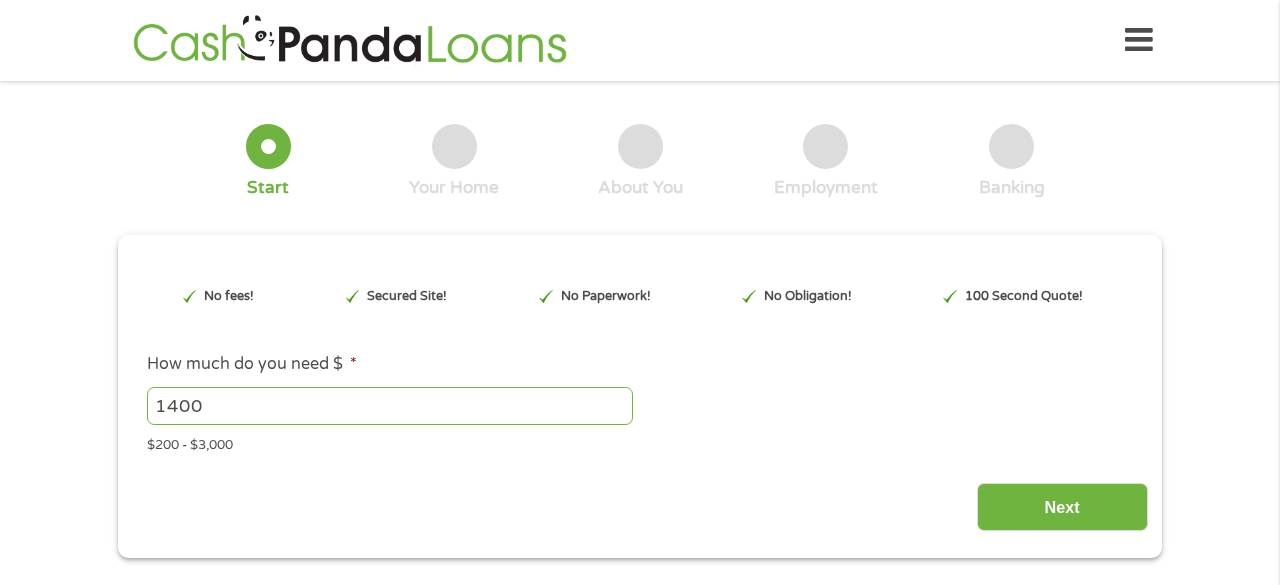 scroll, scrollTop: 0, scrollLeft: 0, axis: both 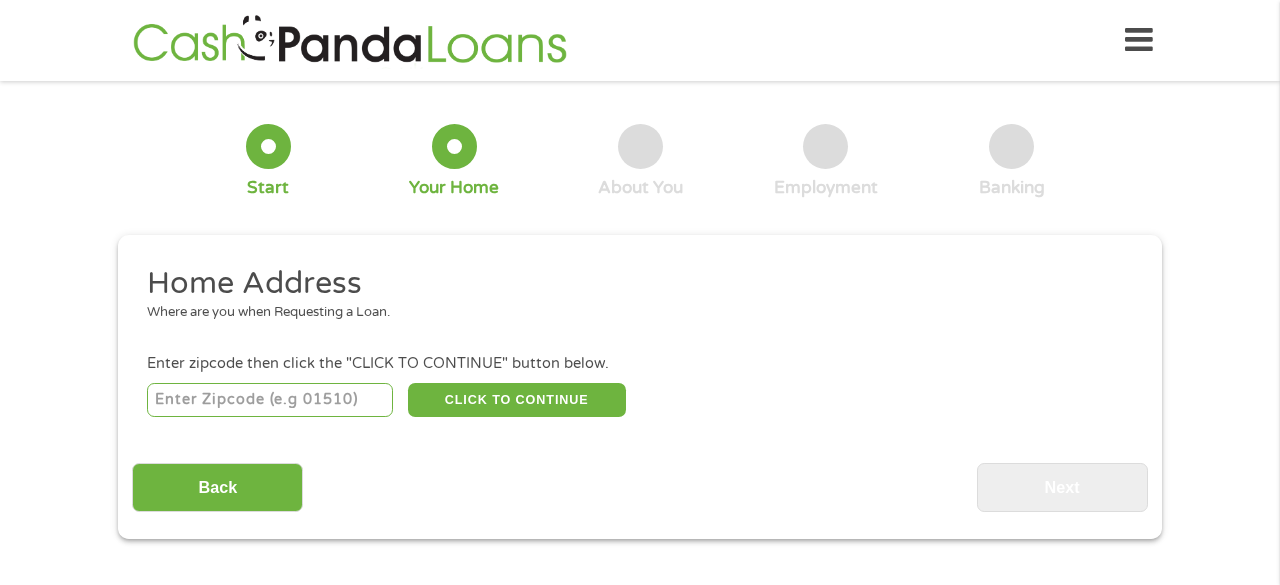 click at bounding box center [270, 400] 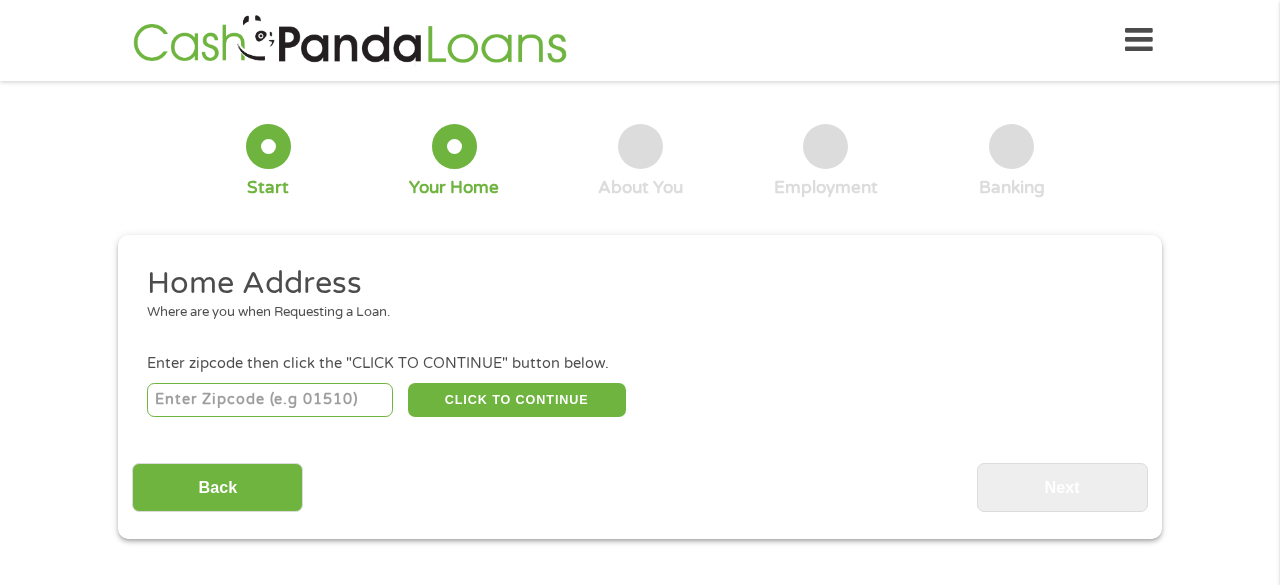 type on "[POSTAL_CODE]" 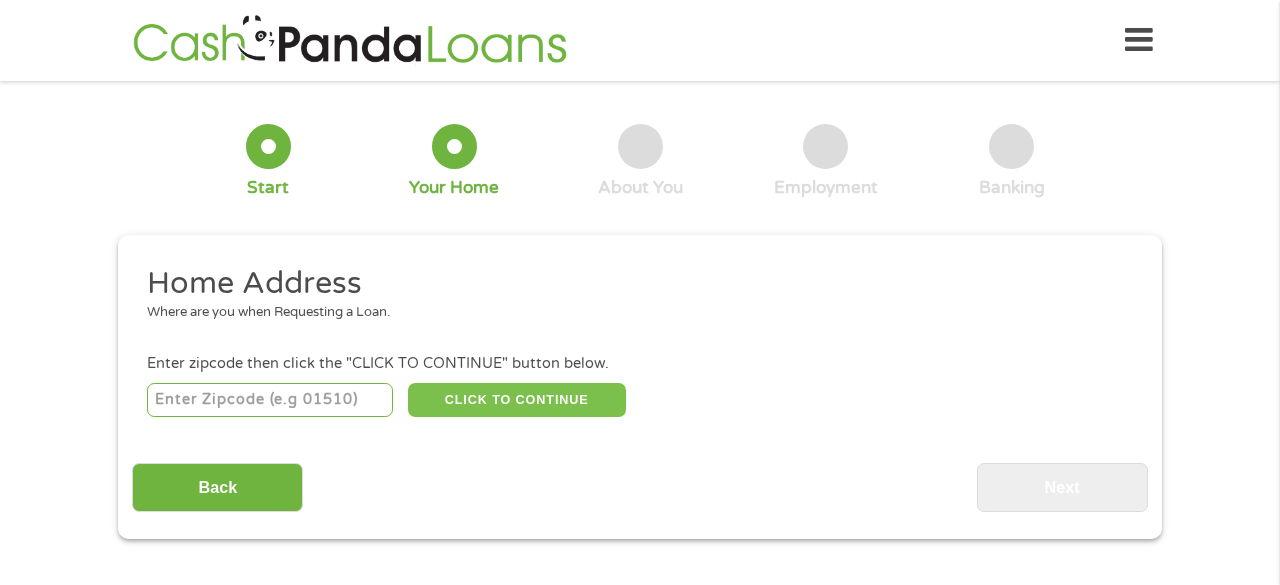 click on "CLICK TO CONTINUE" at bounding box center [517, 400] 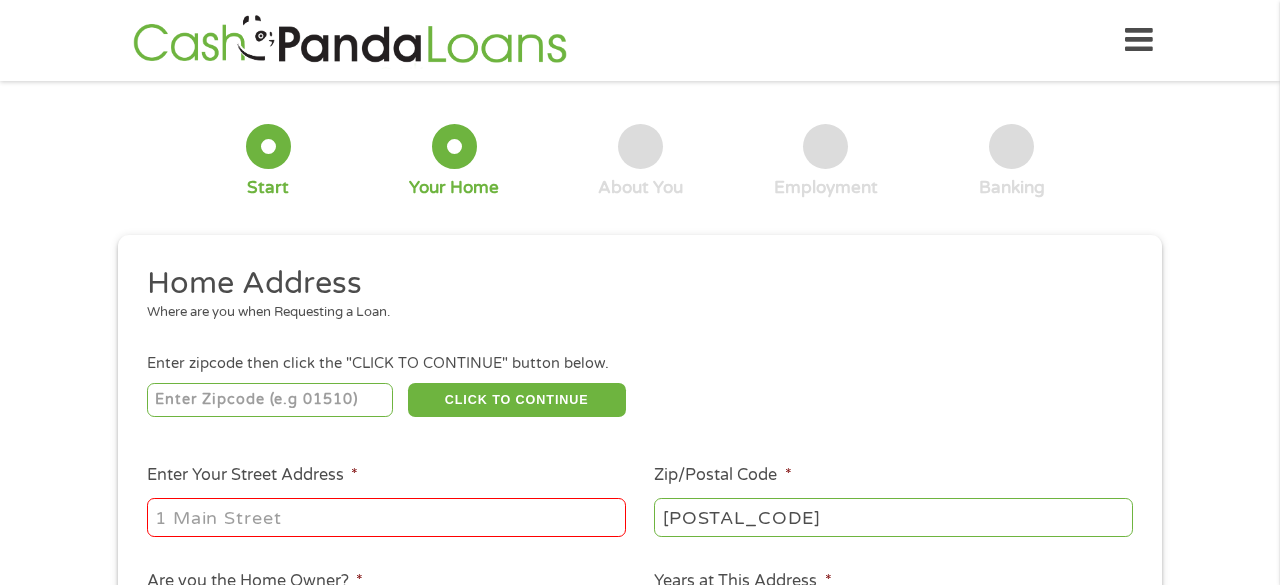 click on "Enter Your Street Address *" at bounding box center [386, 517] 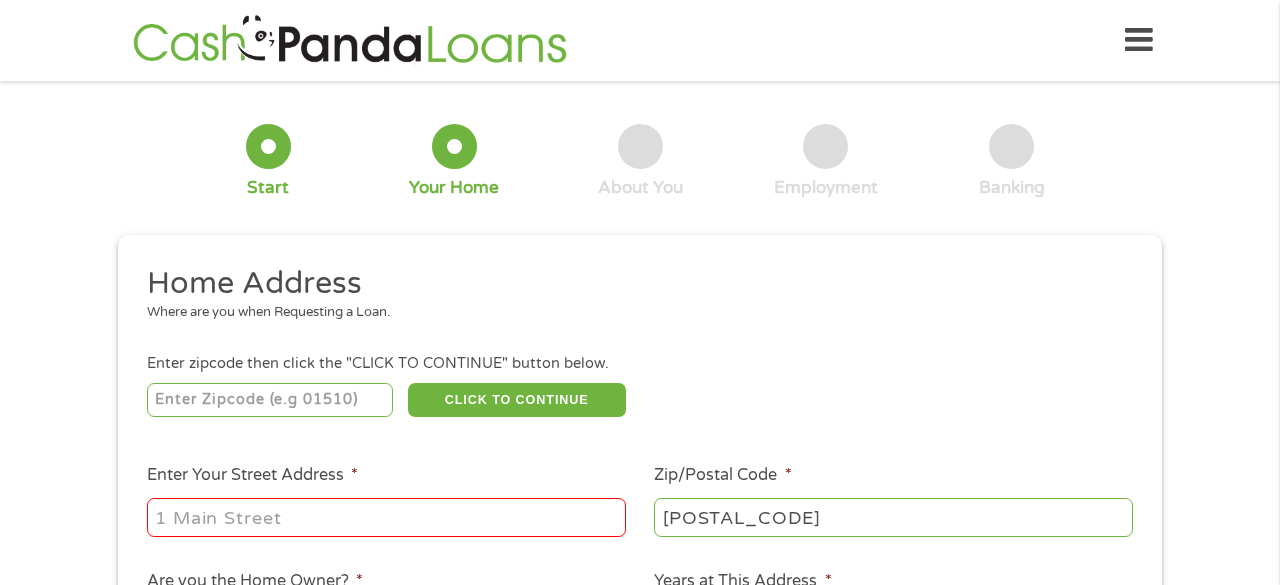 type on "[NUMBER] [STREET] Apt [NUMBER]" 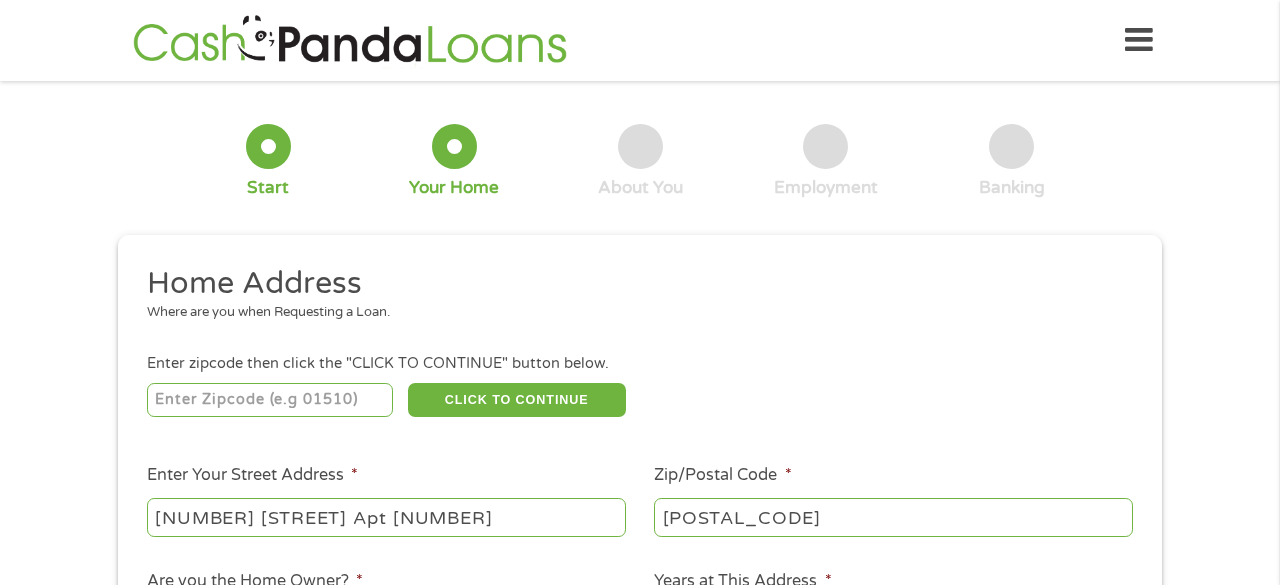 click on "Zip/Postal Code * [POSTAL_CODE]" at bounding box center (894, 501) 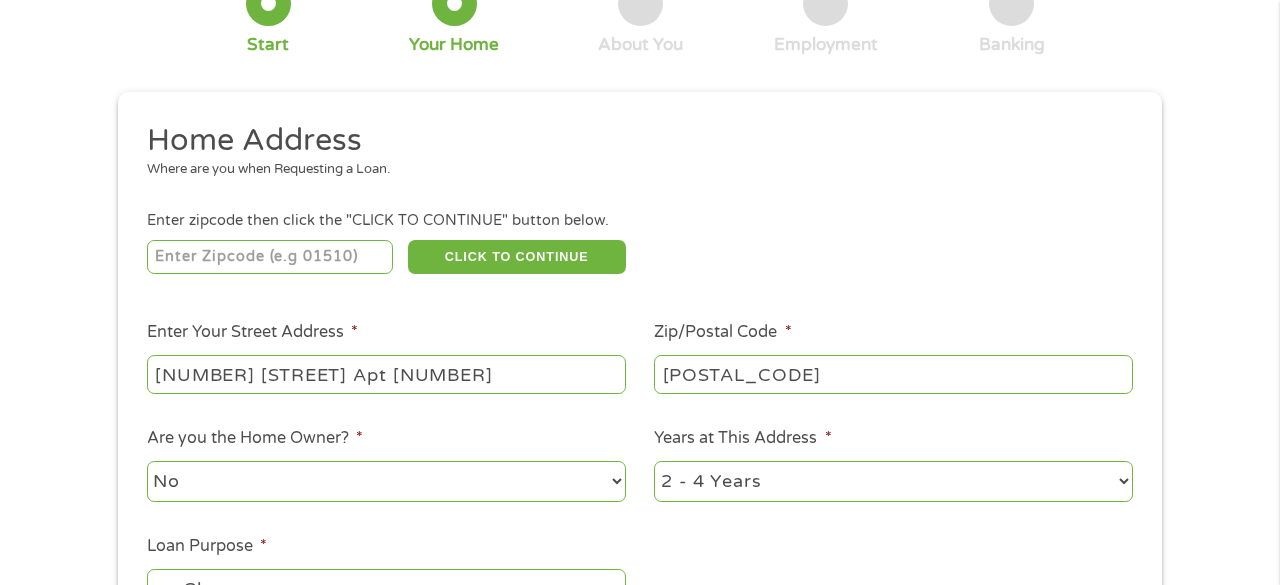 scroll, scrollTop: 200, scrollLeft: 0, axis: vertical 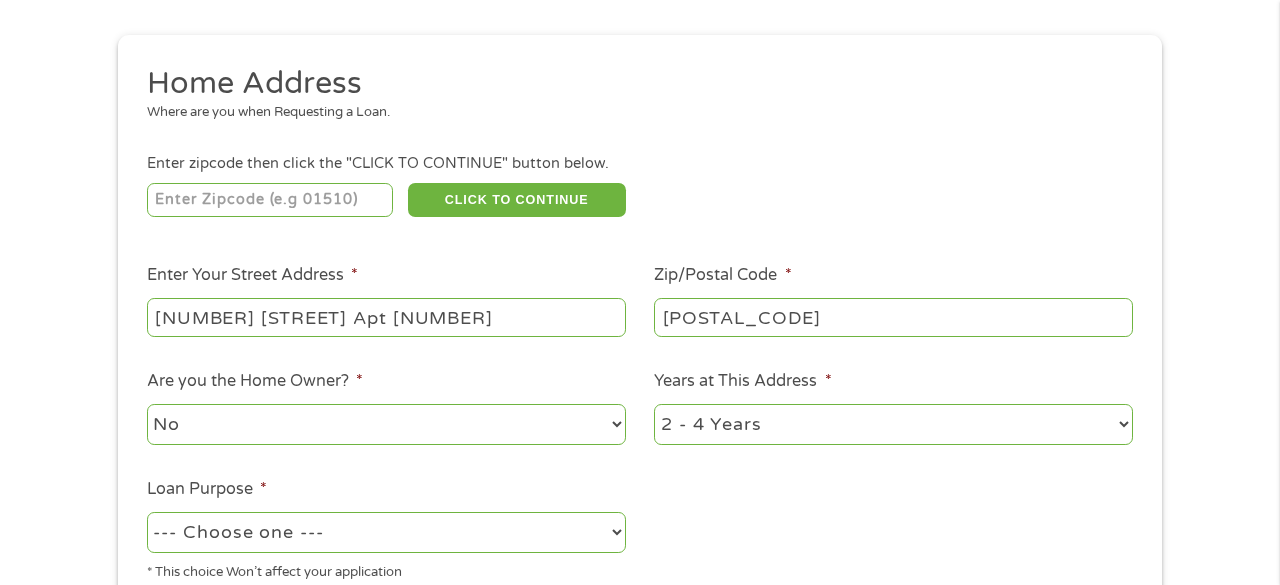 click on "1 Year or less 1 - 2 Years 2 - 4 Years Over 4 Years" at bounding box center [893, 424] 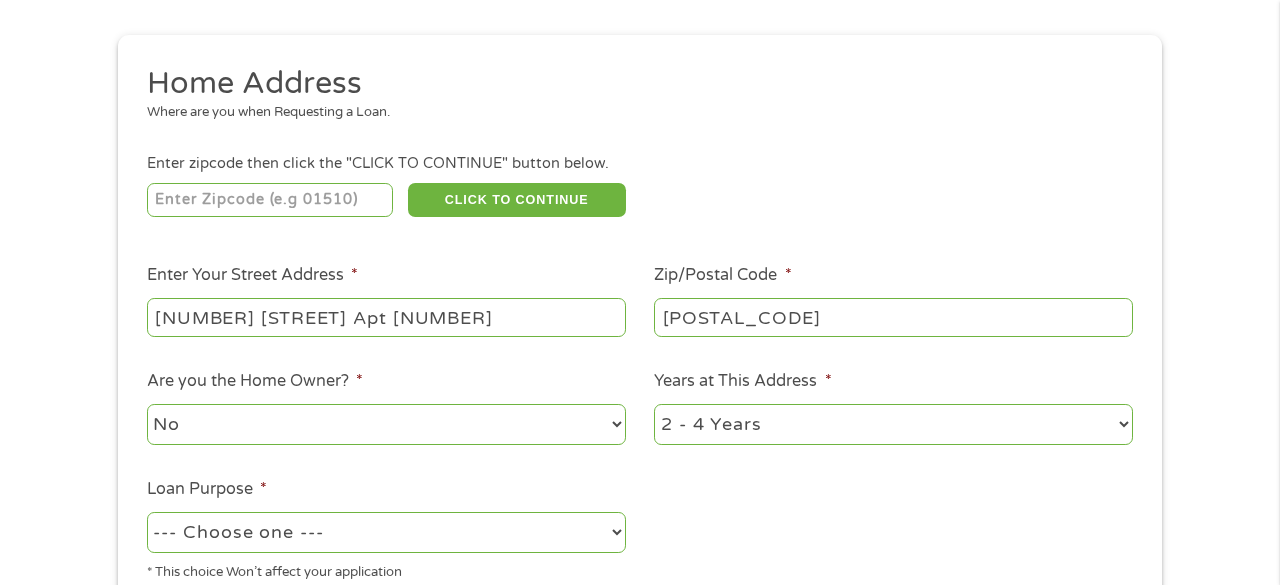 select on "24months" 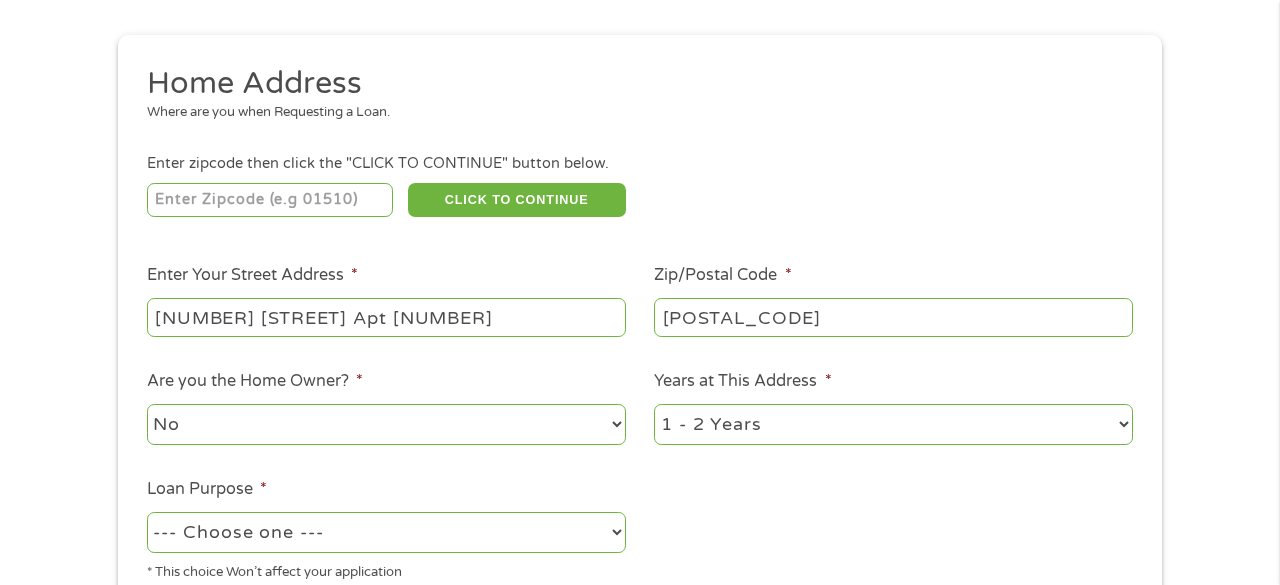 click on "1 Year or less 1 - 2 Years 2 - 4 Years Over 4 Years" at bounding box center (893, 424) 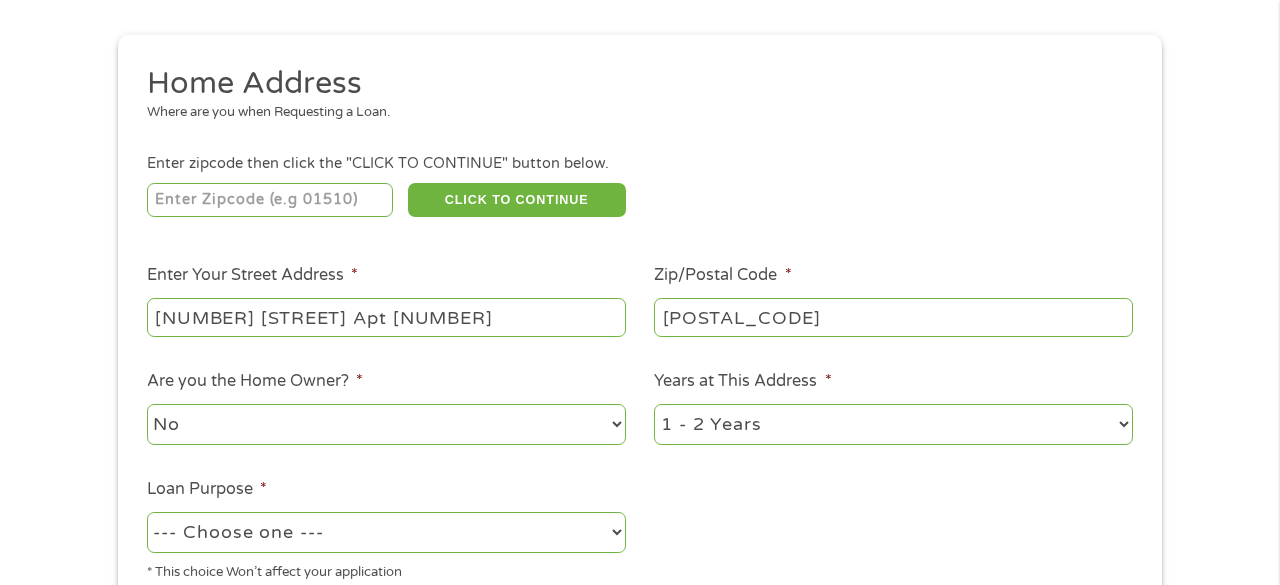 click on "--- Choose one --- Pay Bills Debt Consolidation Home Improvement Major Purchase Car Loan Short Term Cash Medical Expenses Other" at bounding box center (386, 532) 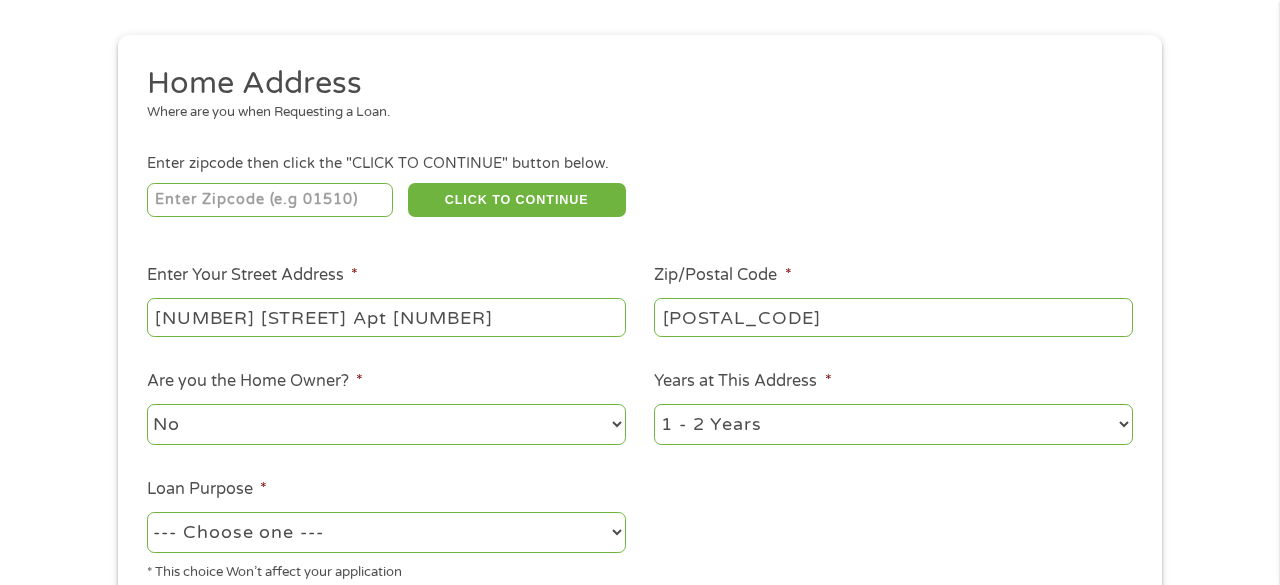 select on "other" 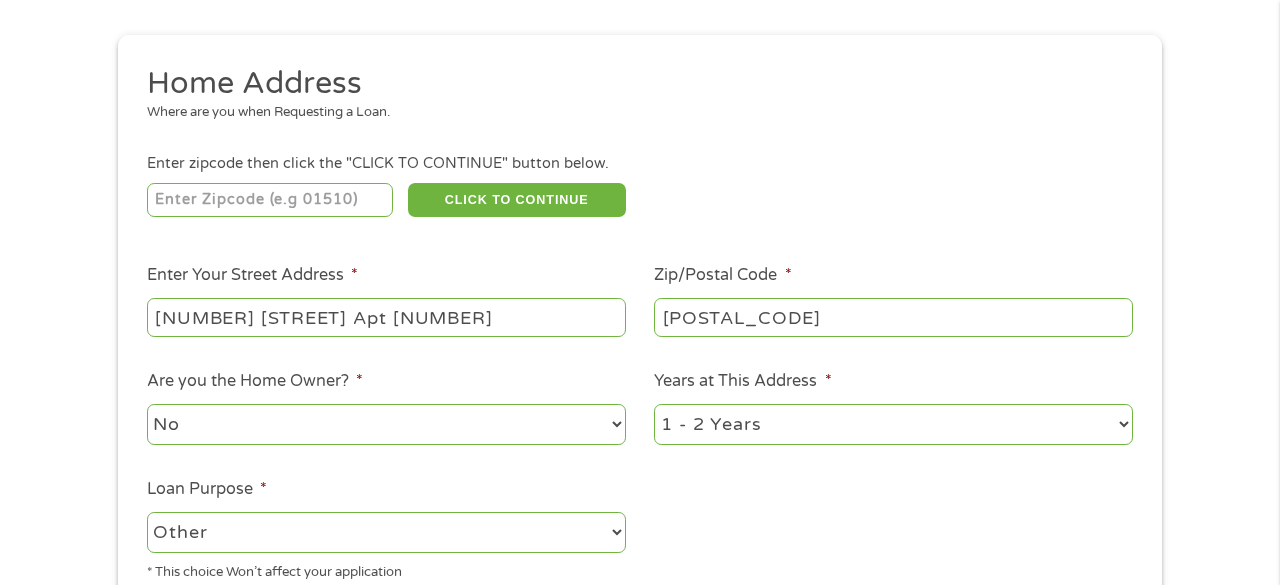 click on "--- Choose one --- Pay Bills Debt Consolidation Home Improvement Major Purchase Car Loan Short Term Cash Medical Expenses Other" at bounding box center (386, 532) 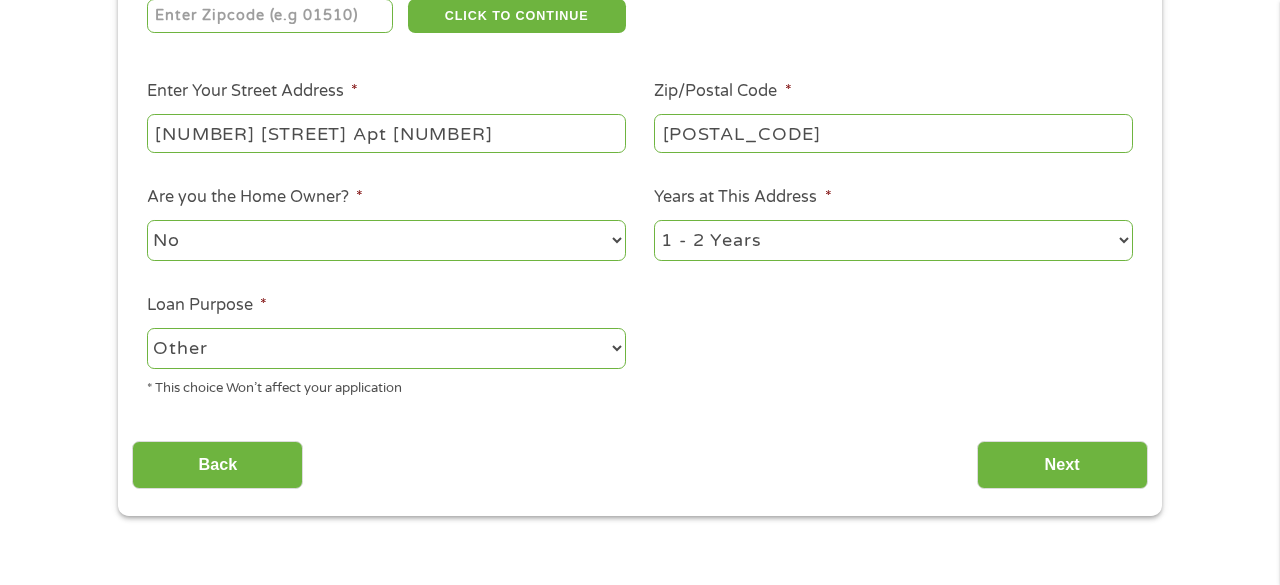 scroll, scrollTop: 520, scrollLeft: 0, axis: vertical 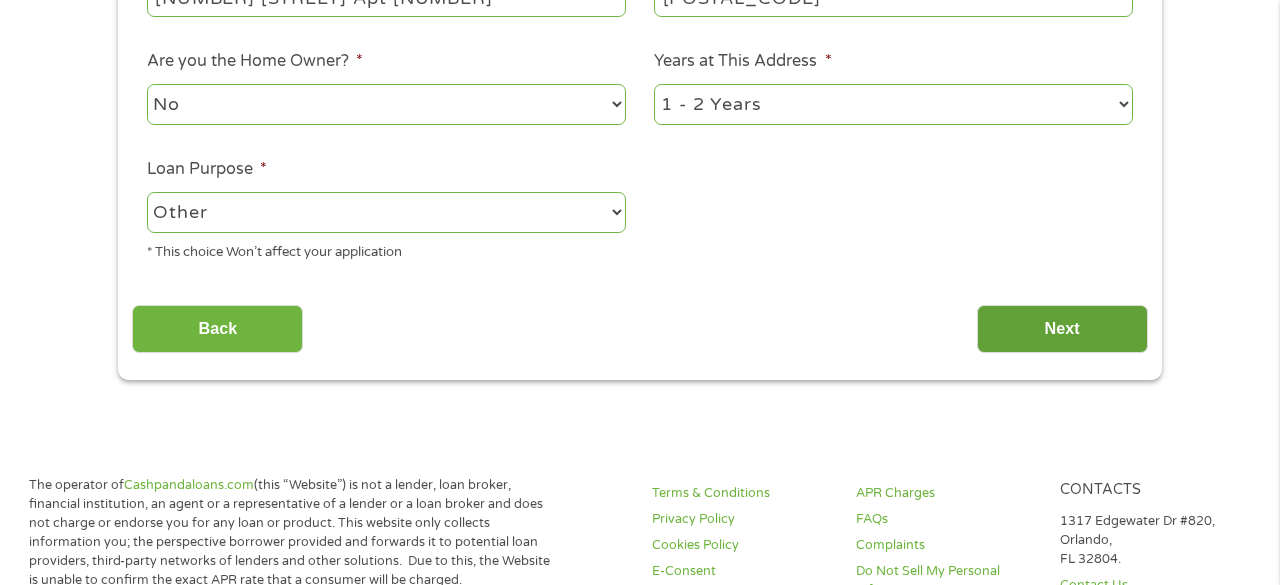 click on "Next" at bounding box center [1062, 329] 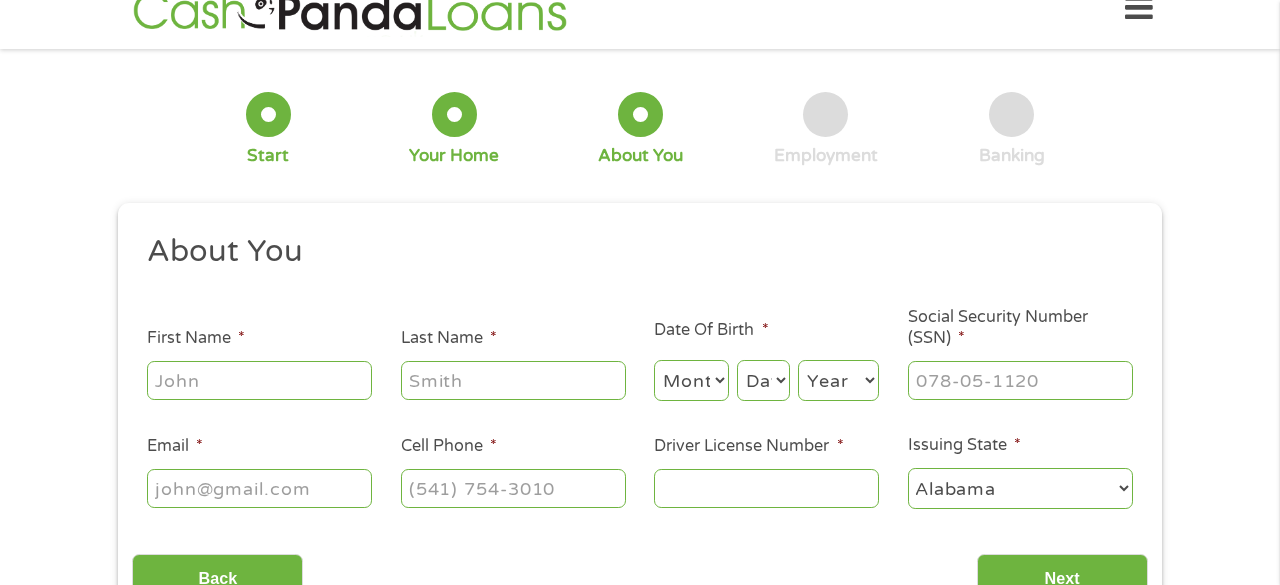 scroll, scrollTop: 0, scrollLeft: 0, axis: both 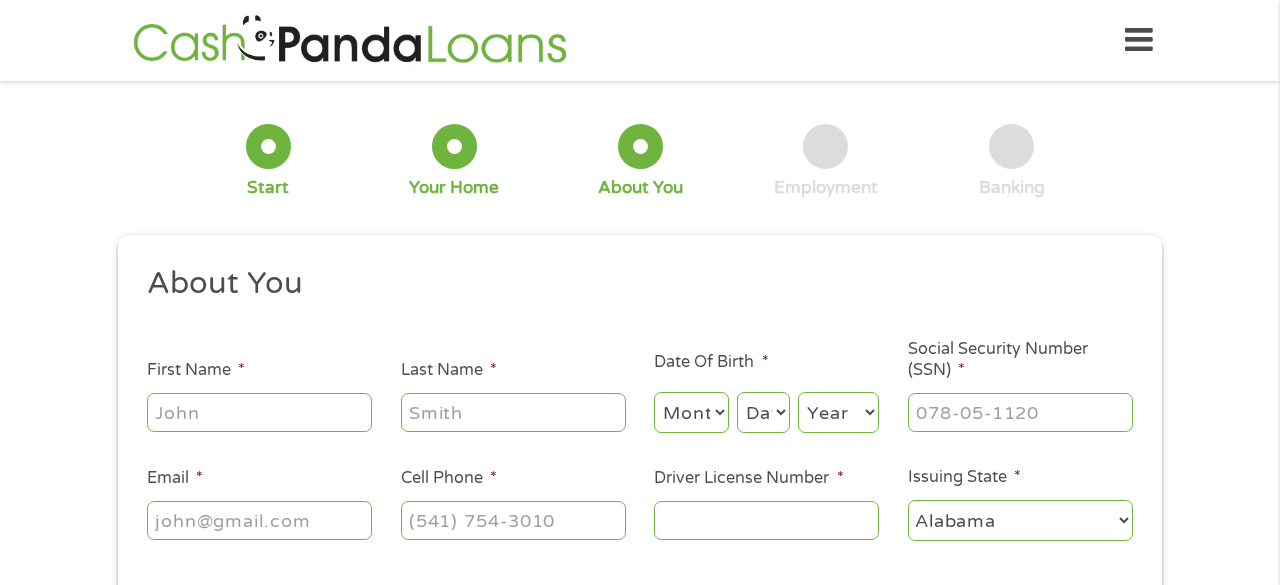 click on "First Name *" at bounding box center [259, 412] 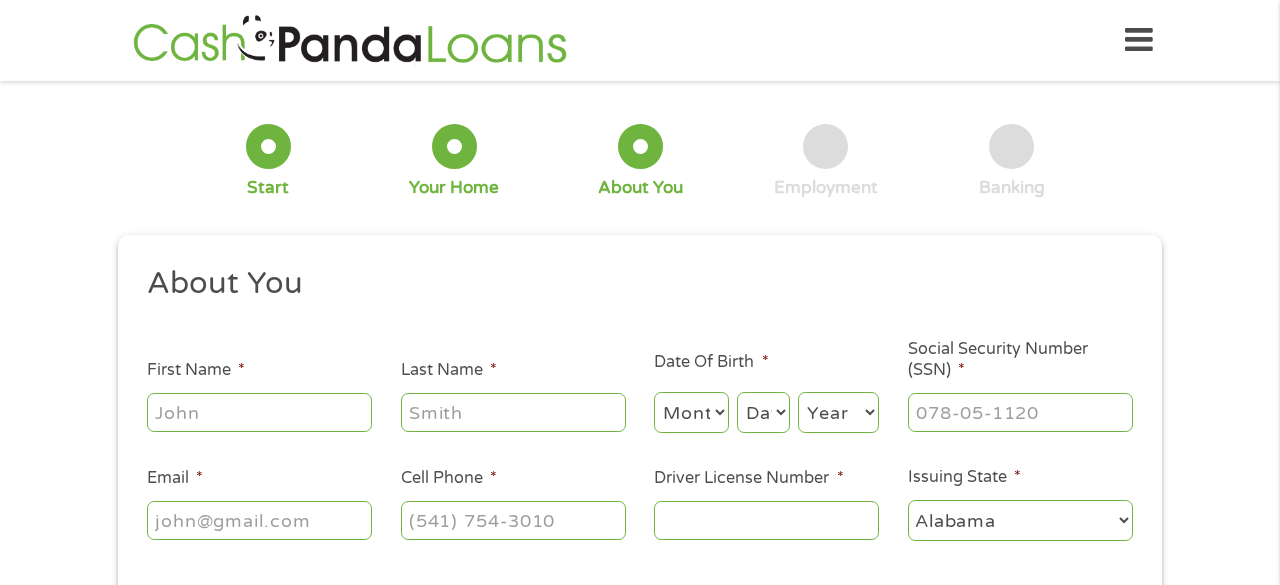 type on "[FIRST]" 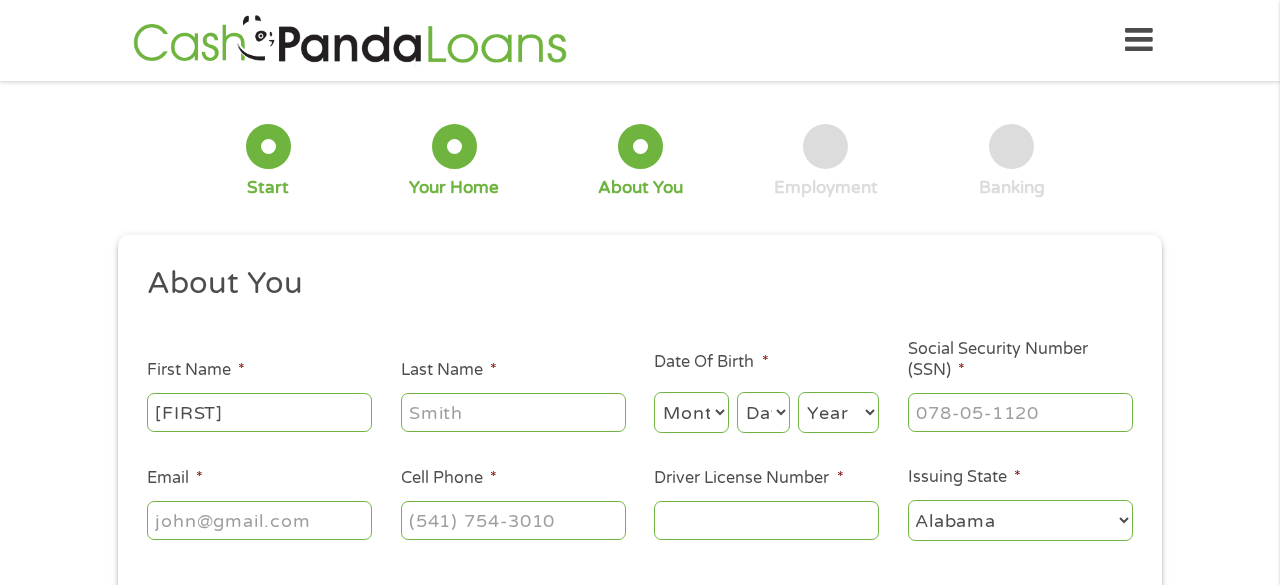 type on "[LAST]" 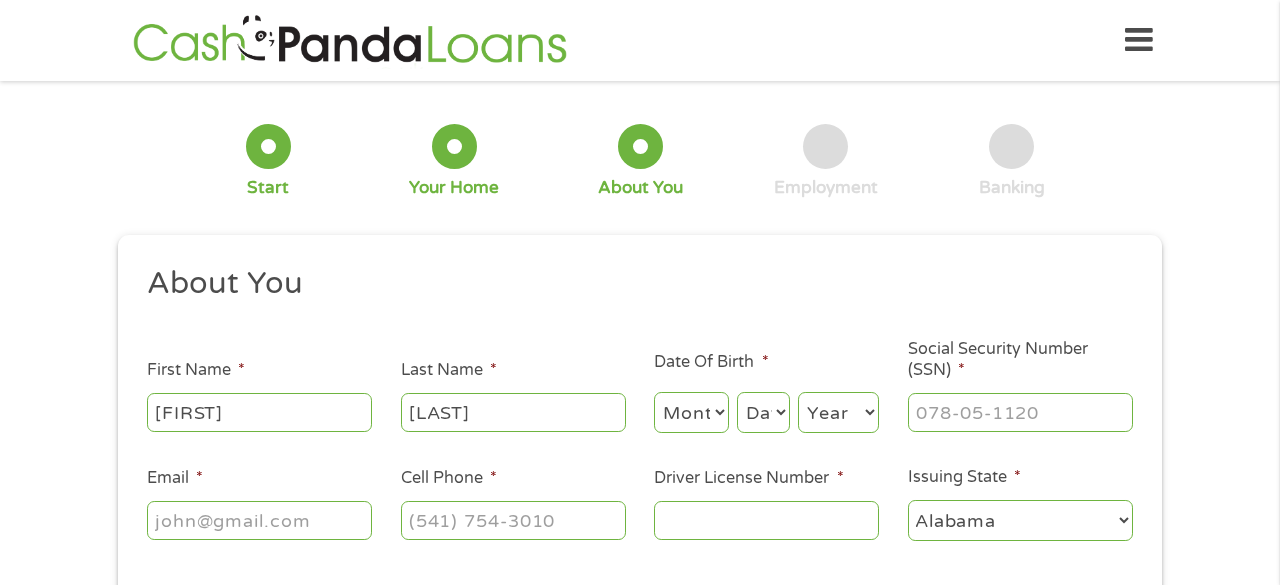 type on "todom0823@[EXAMPLE.COM]" 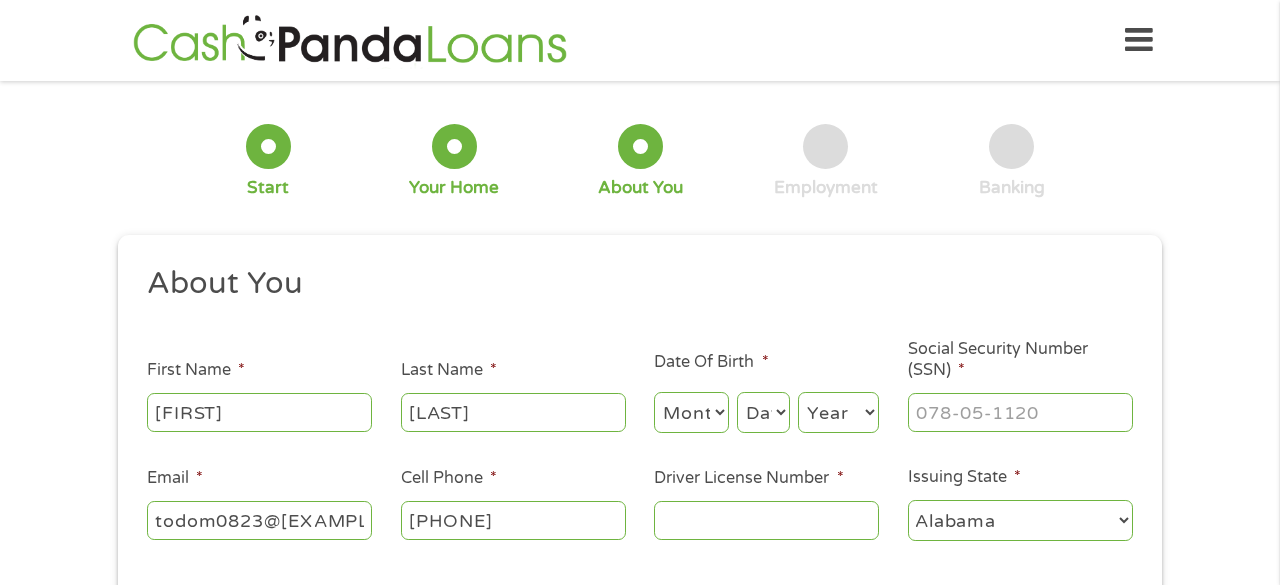 type on "[PHONE]" 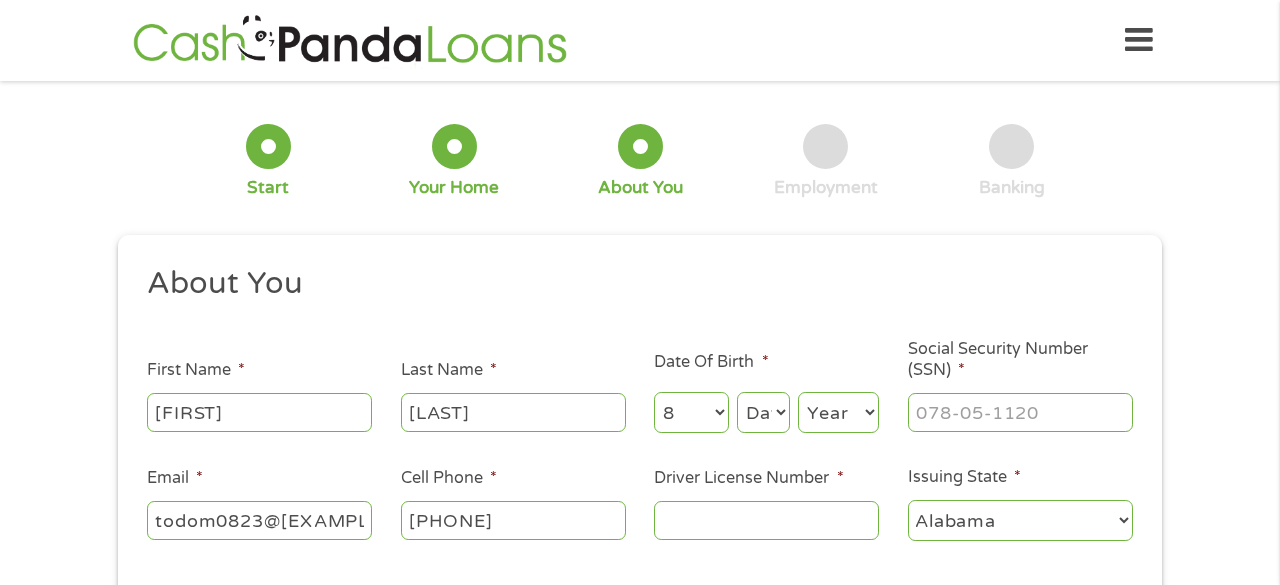 click on "Month 1 2 3 4 5 6 7 8 9 10 11 12" at bounding box center [691, 412] 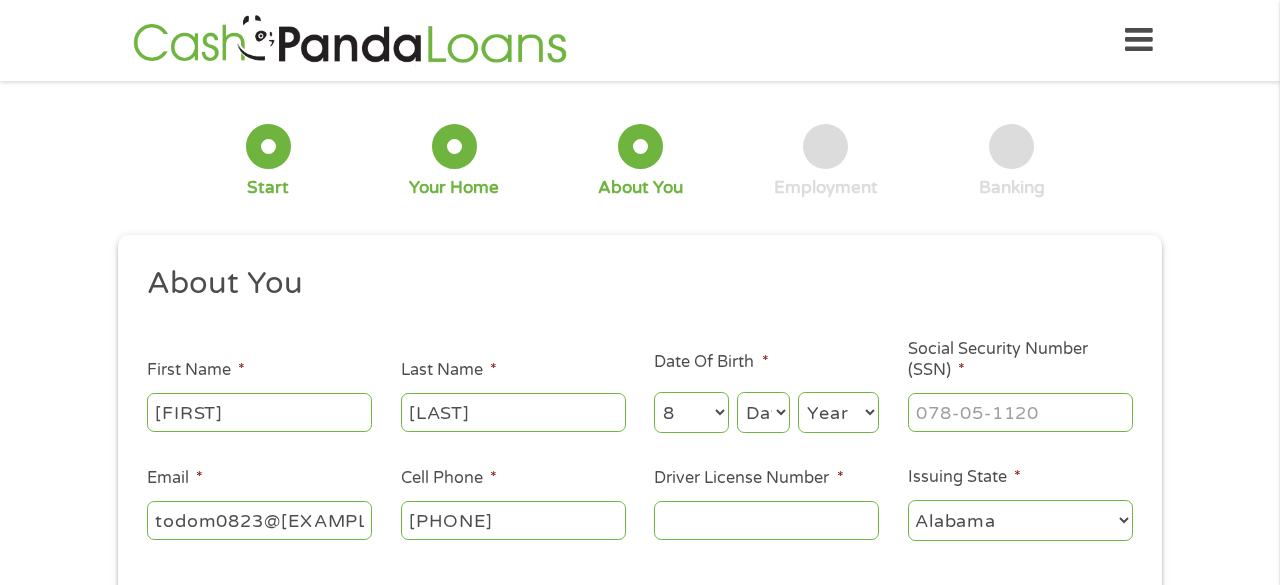 click on "Day 1 2 3 4 5 6 7 8 9 10 11 12 13 14 15 16 17 18 19 20 21 22 23 24 25 26 27 28 29 30 31" at bounding box center [763, 412] 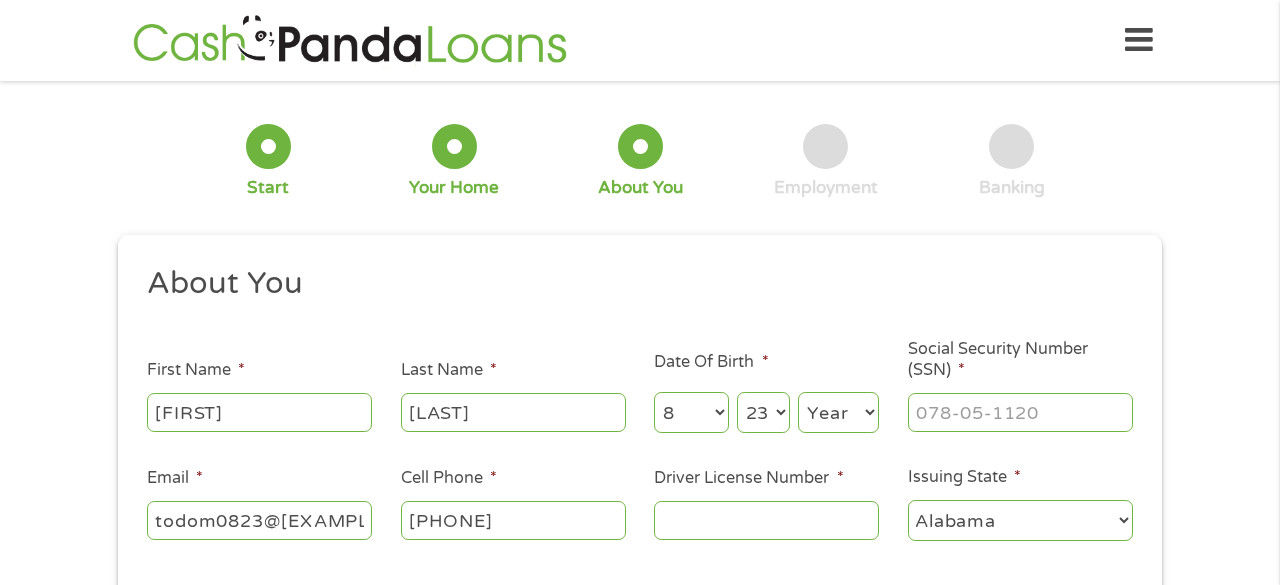 click on "Day 1 2 3 4 5 6 7 8 9 10 11 12 13 14 15 16 17 18 19 20 21 22 23 24 25 26 27 28 29 30 31" at bounding box center [763, 412] 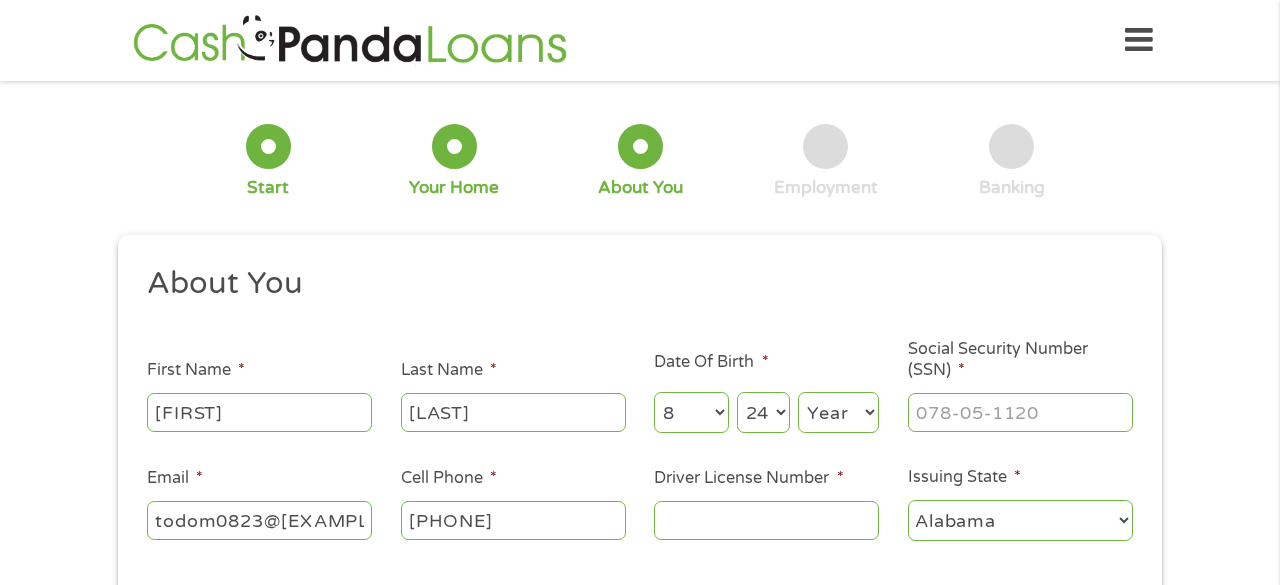 click on "Day 1 2 3 4 5 6 7 8 9 10 11 12 13 14 15 16 17 18 19 20 21 22 23 24 25 26 27 28 29 30 31" at bounding box center [763, 412] 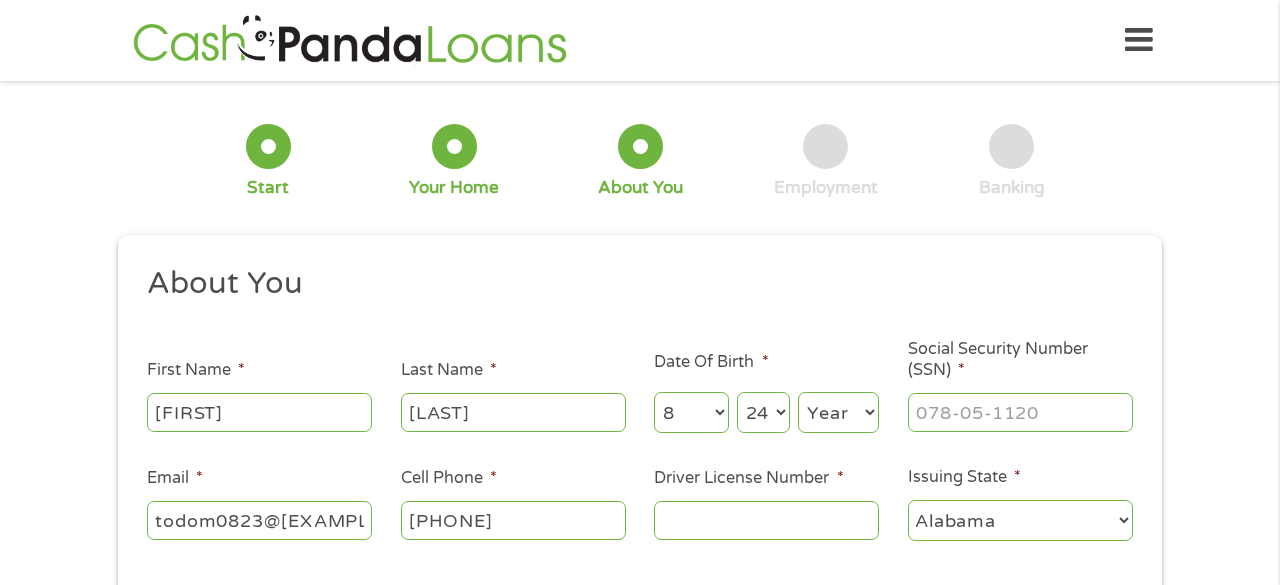select on "23" 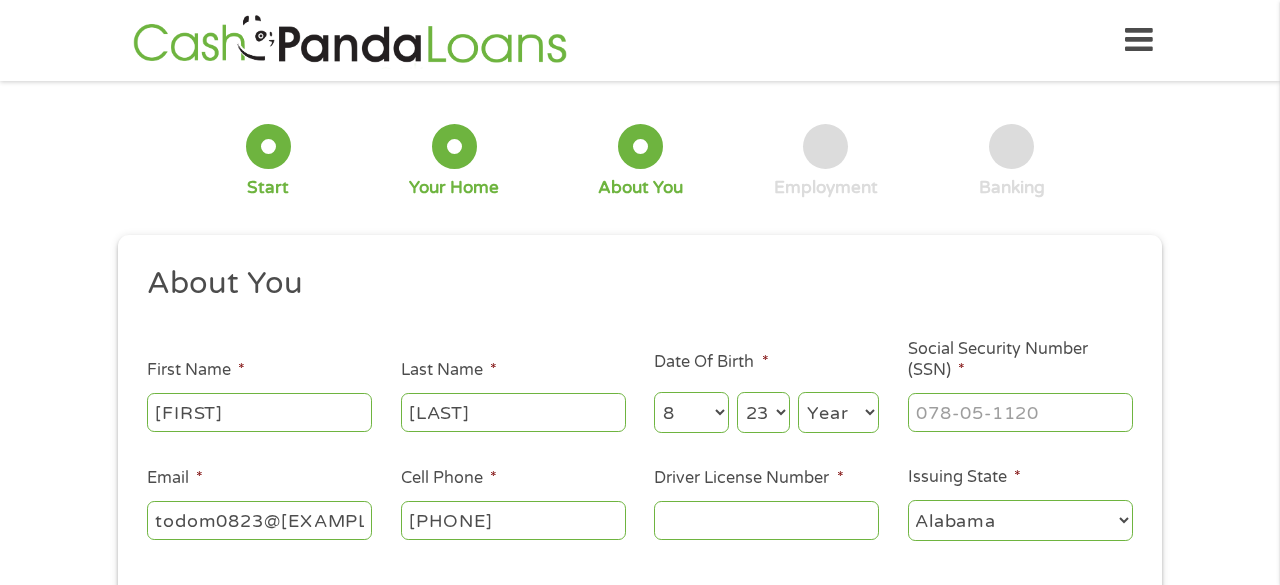 click on "Day 1 2 3 4 5 6 7 8 9 10 11 12 13 14 15 16 17 18 19 20 21 22 23 24 25 26 27 28 29 30 31" at bounding box center [763, 412] 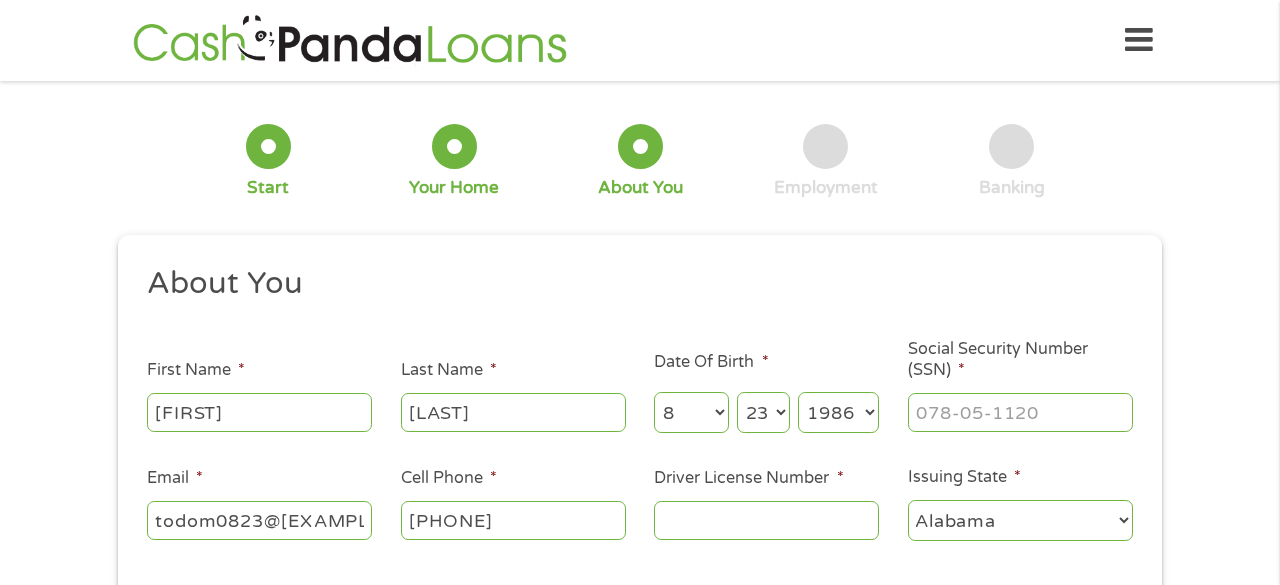 select on "1985" 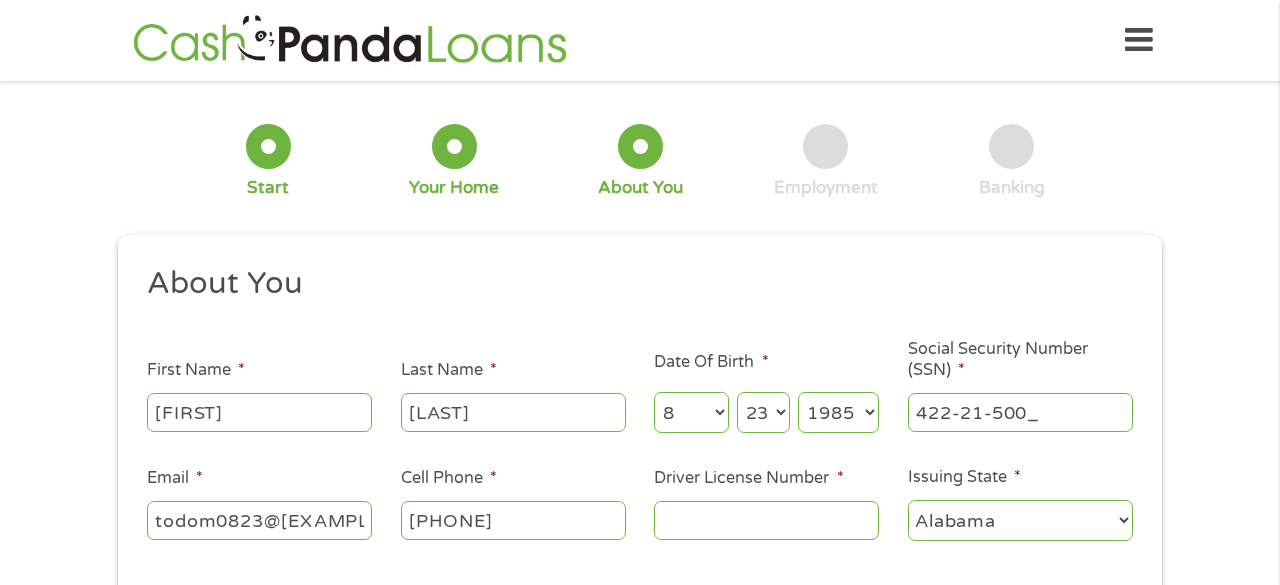 type on "[PHONE]" 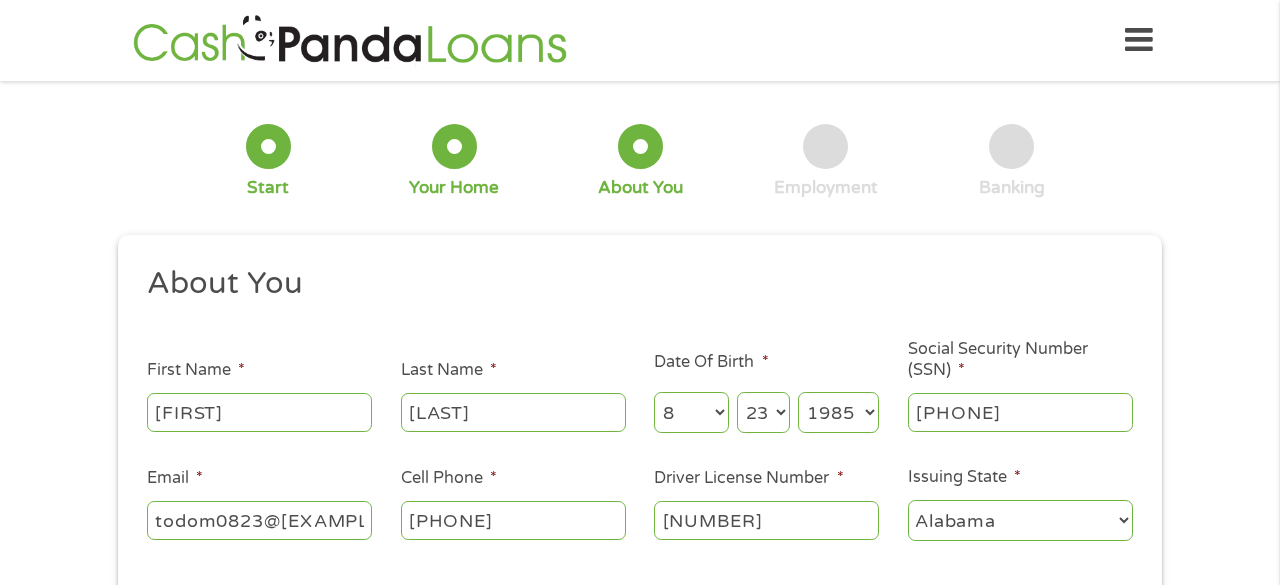 type on "[NUMBER]" 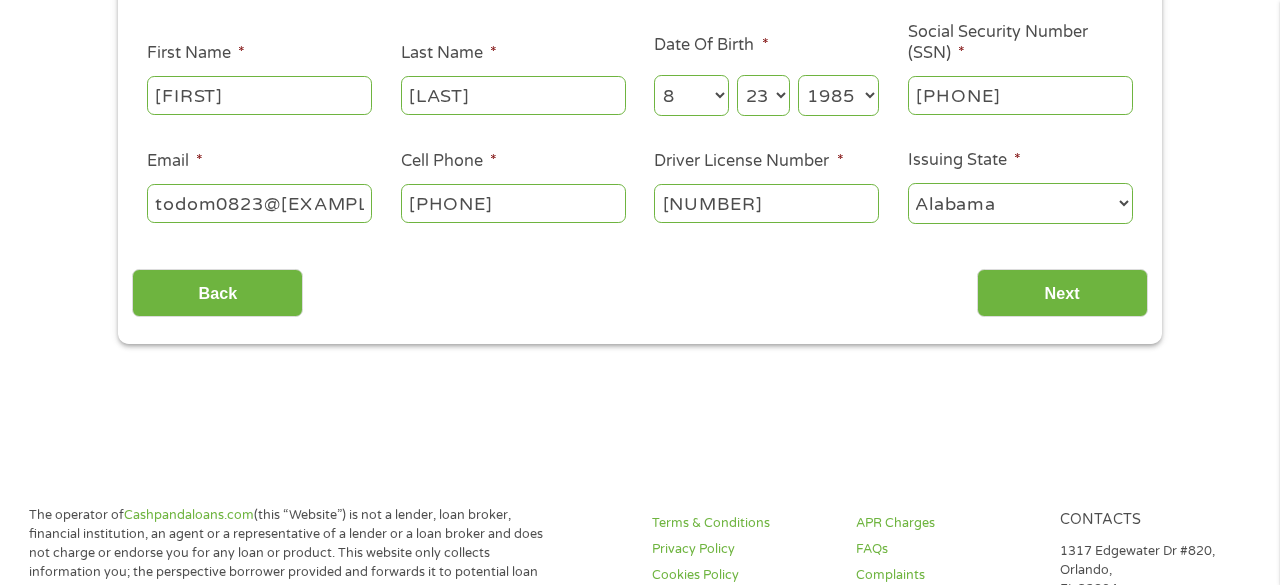 scroll, scrollTop: 318, scrollLeft: 0, axis: vertical 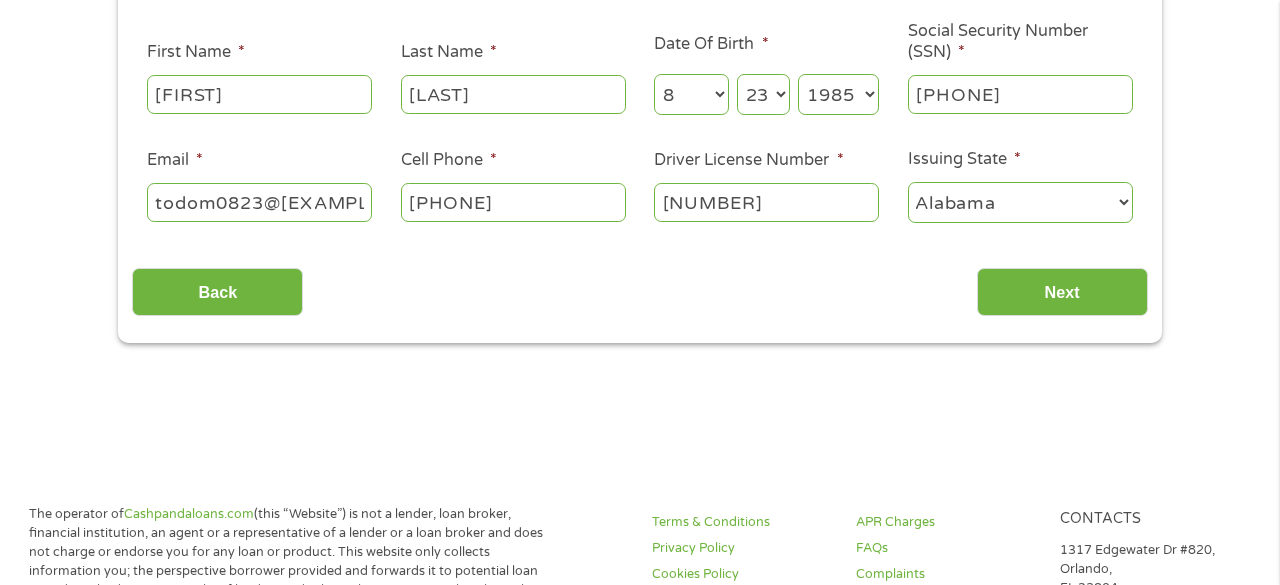 click on "Next" at bounding box center [1062, 292] 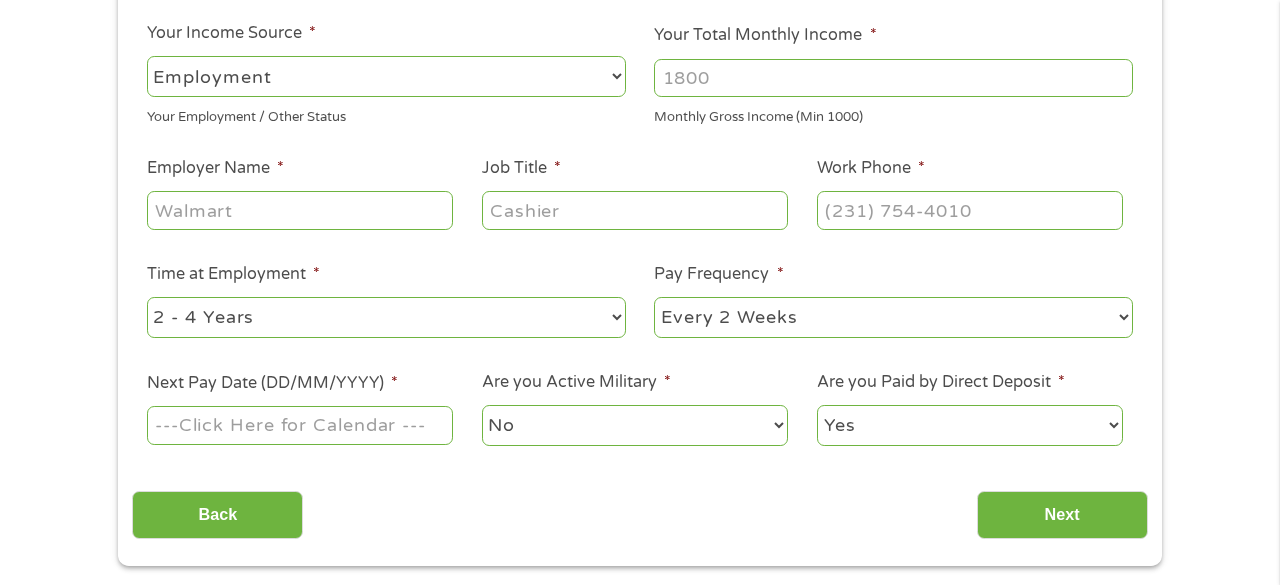 scroll, scrollTop: 8, scrollLeft: 8, axis: both 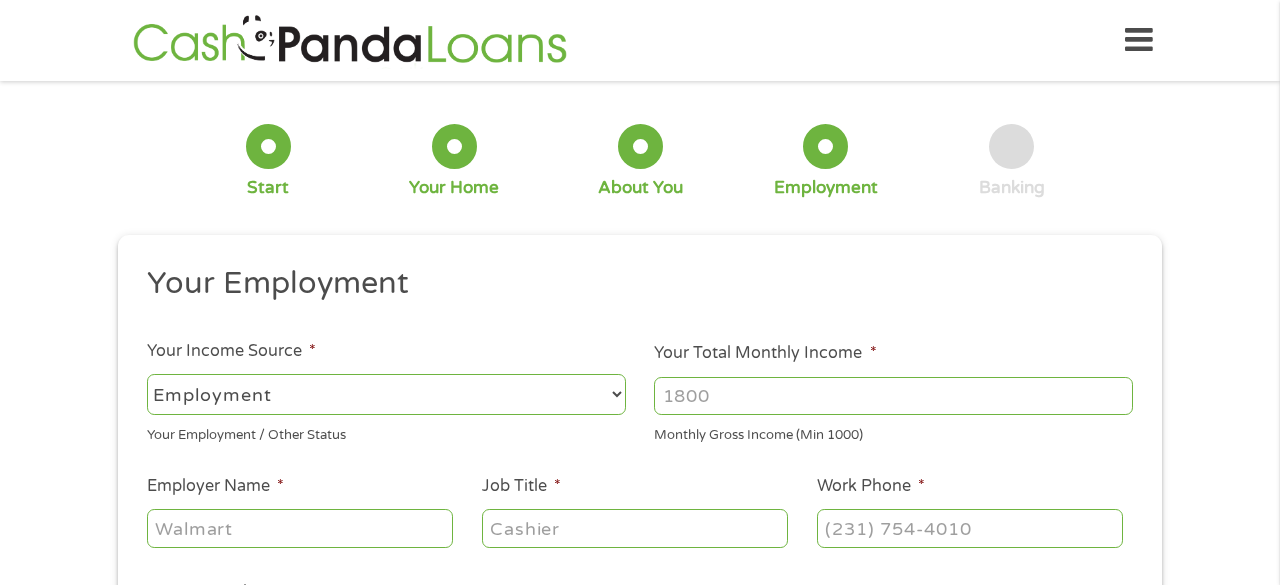 click on "Your Total Monthly Income *" at bounding box center (893, 396) 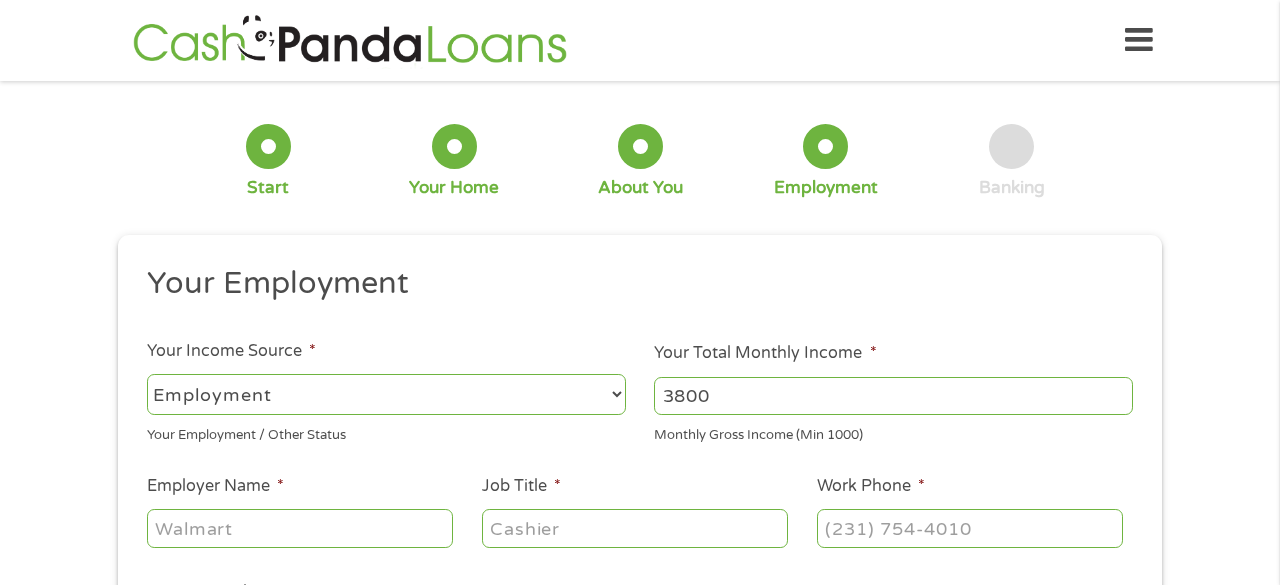 type on "3800" 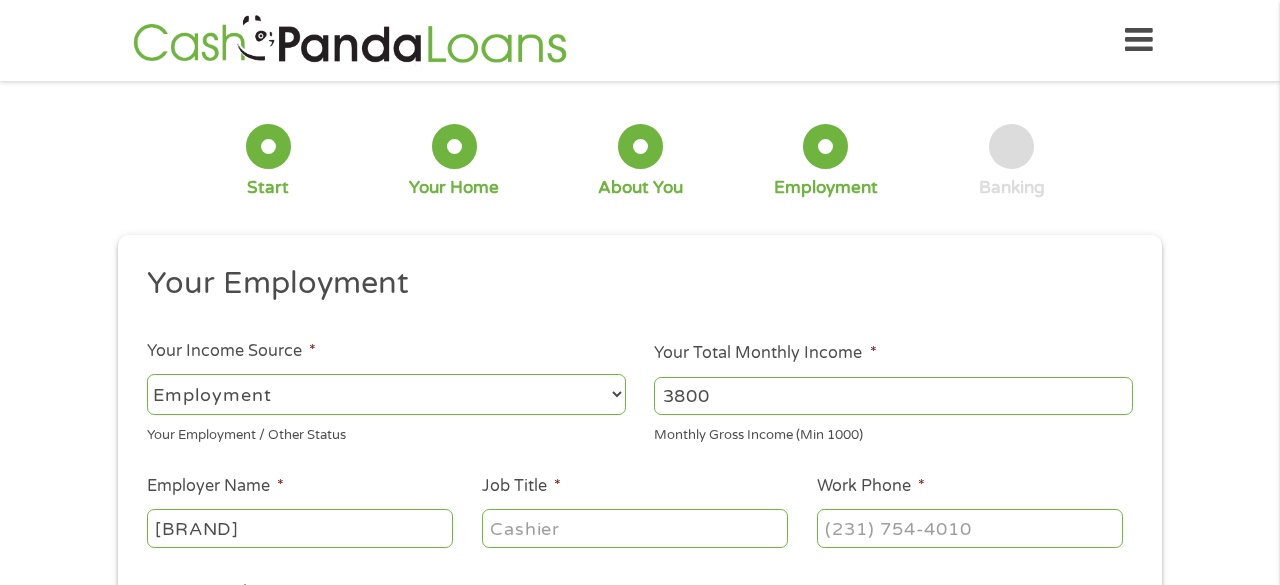 type on "[BRAND]" 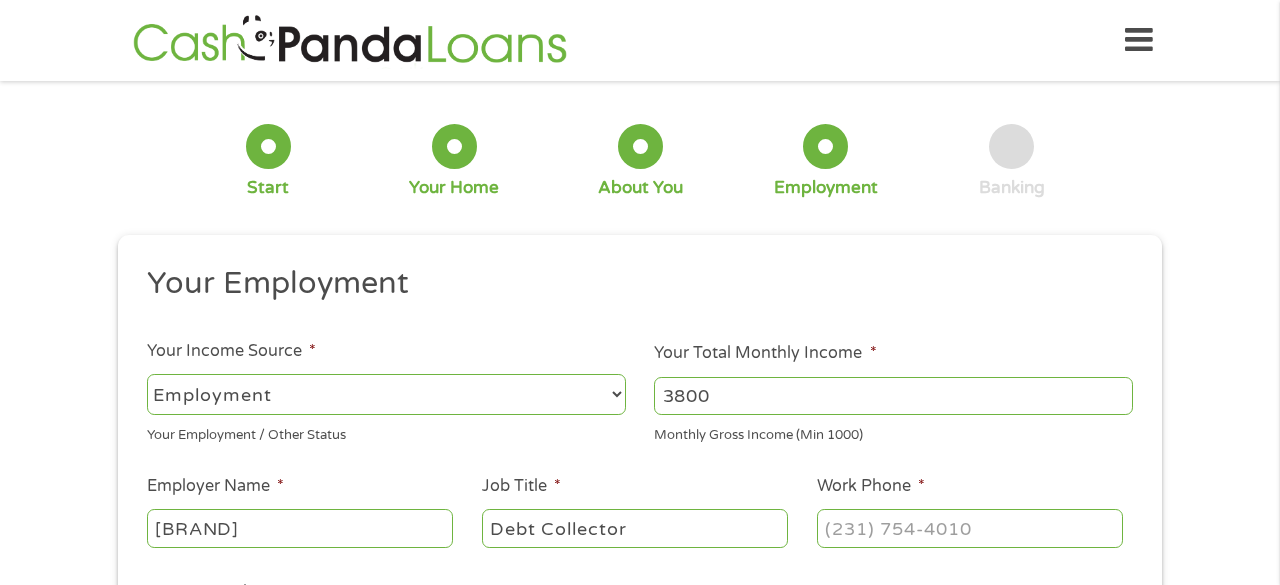 type on "Debt Collector" 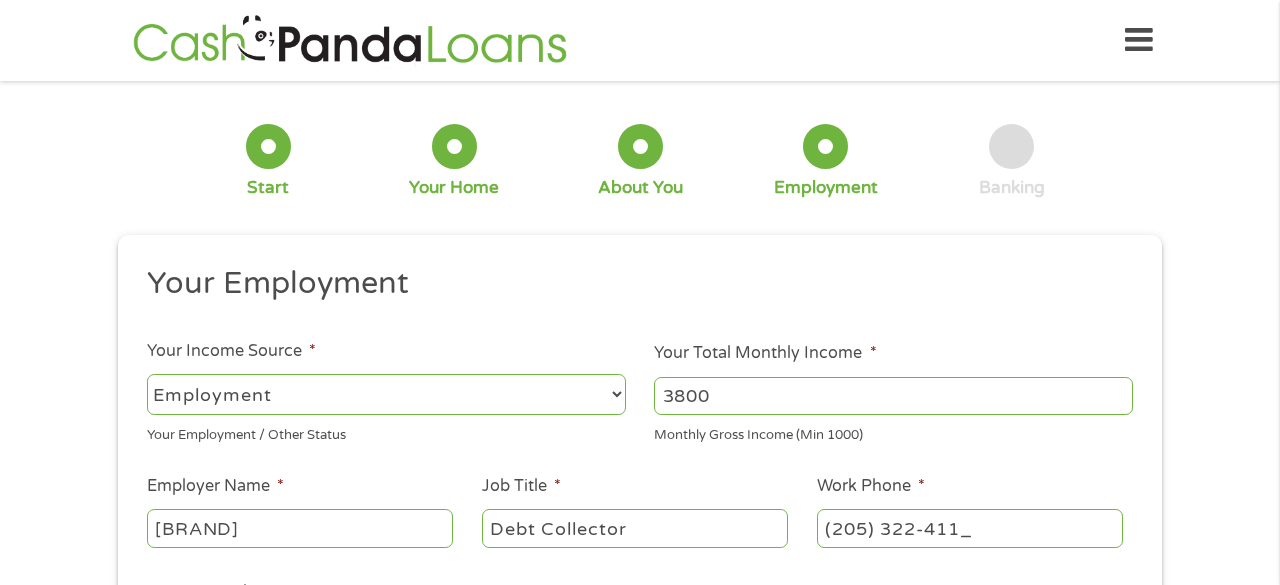 type on "[PHONE]" 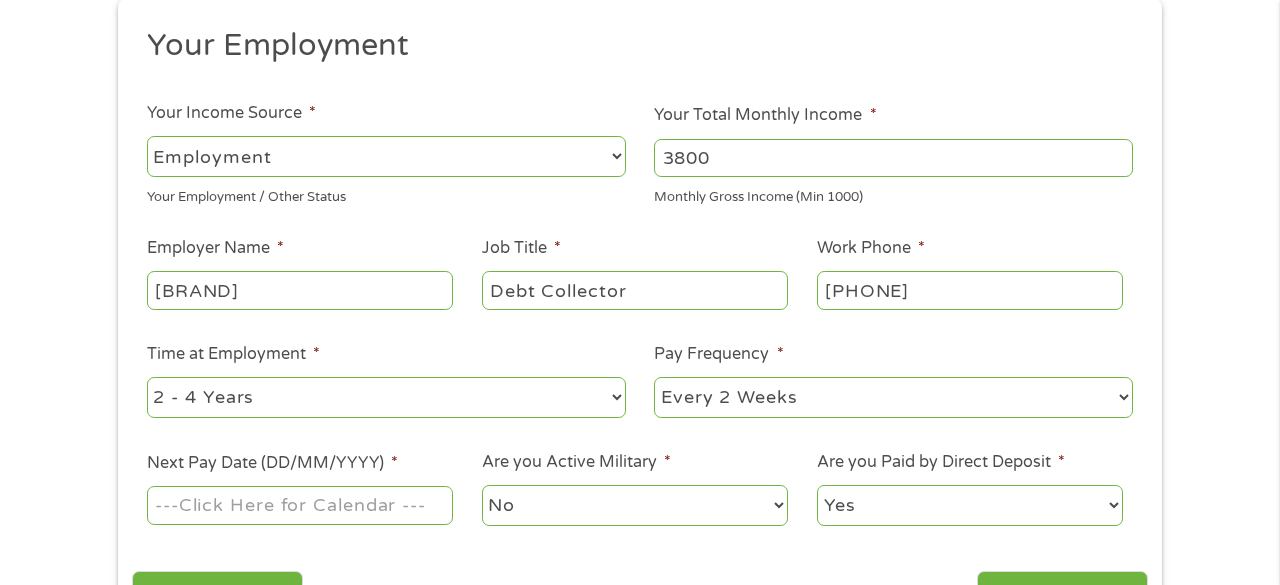 scroll, scrollTop: 343, scrollLeft: 0, axis: vertical 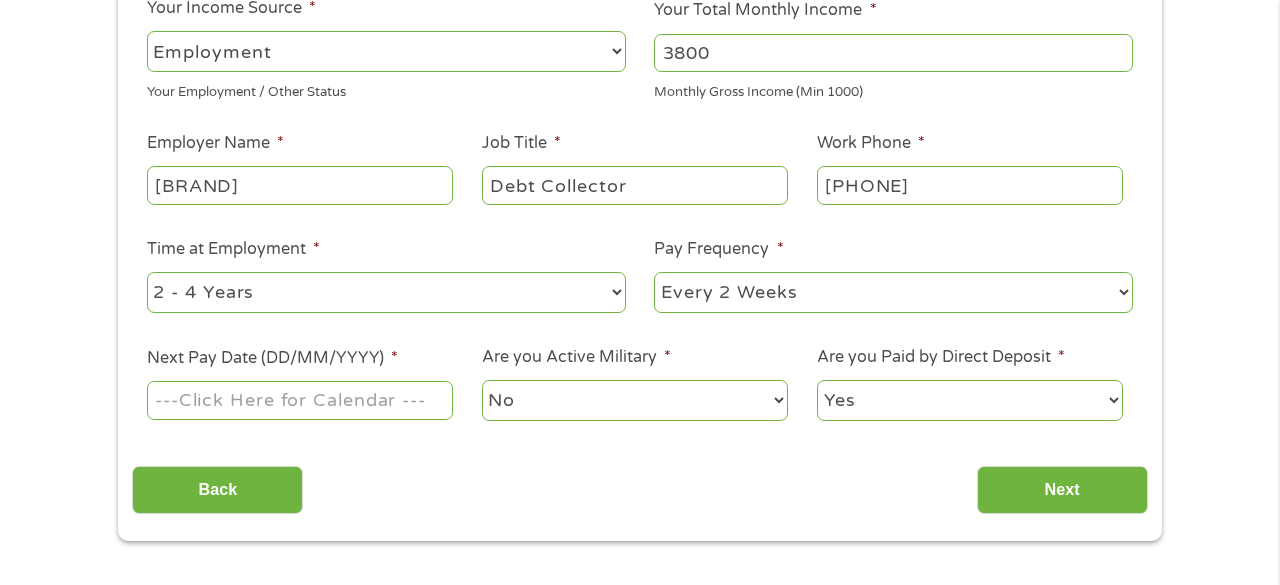 click on "--- Choose one --- Every 2 Weeks Every Week Monthly Semi-Monthly" at bounding box center (893, 292) 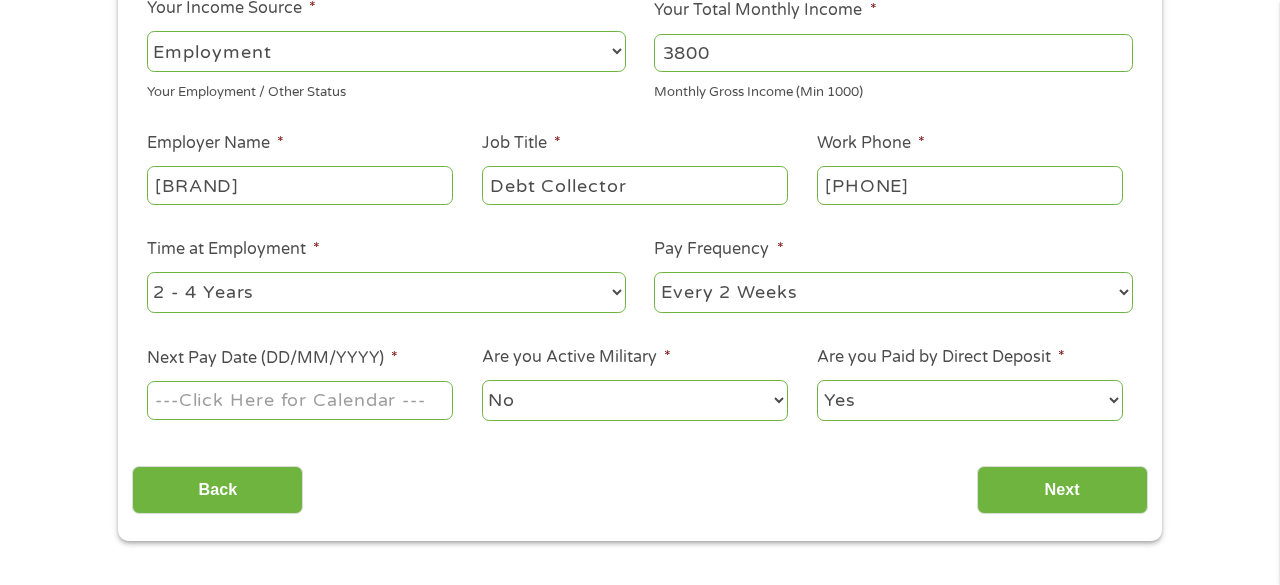 select on "semimonthly" 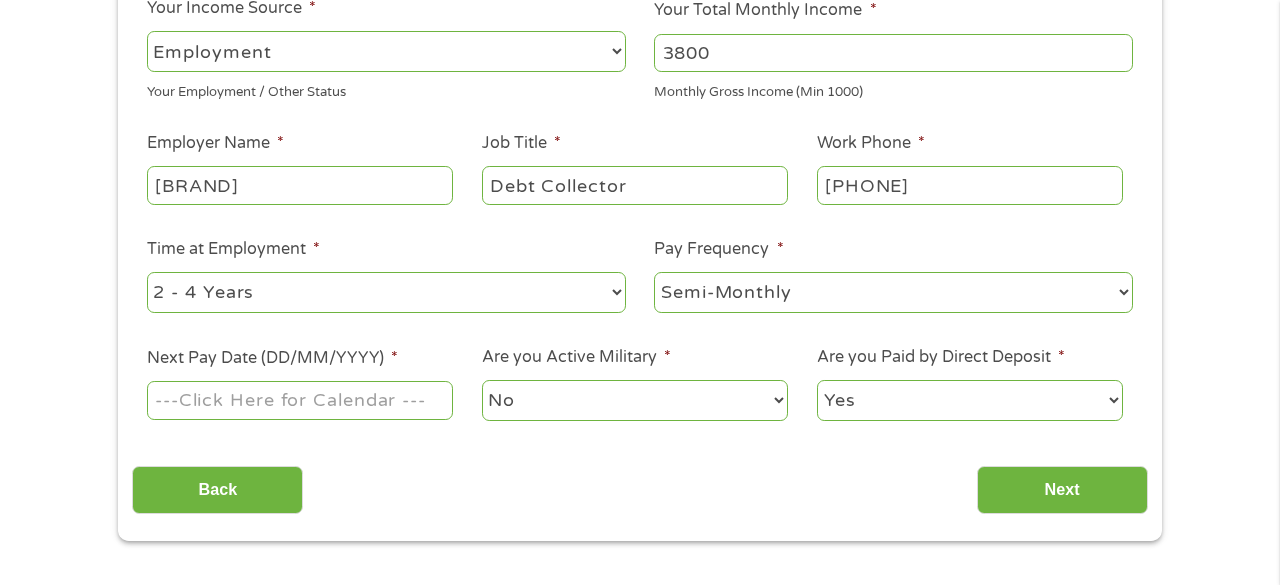 click on "--- Choose one --- Every 2 Weeks Every Week Monthly Semi-Monthly" at bounding box center [893, 292] 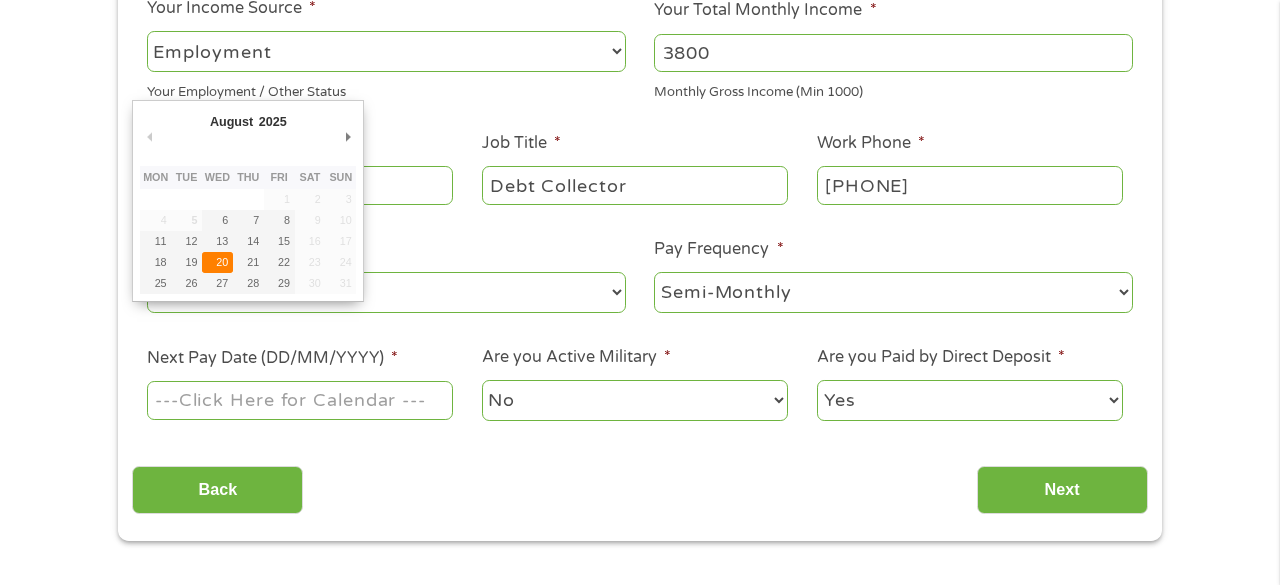 type on "[DATE]" 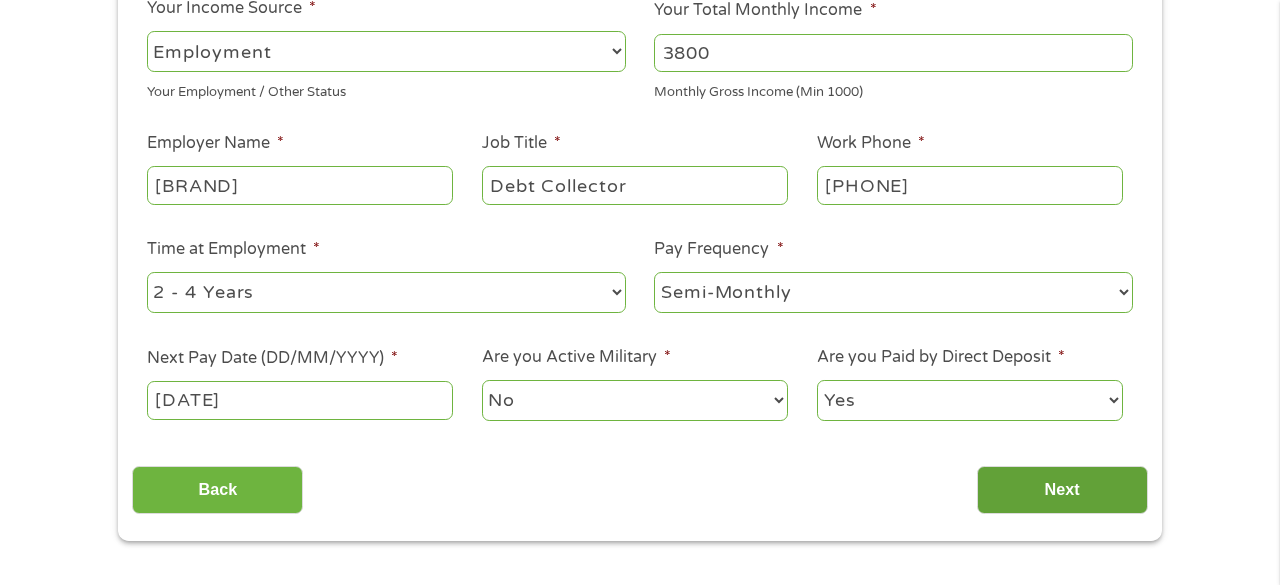 click on "Next" at bounding box center (1062, 490) 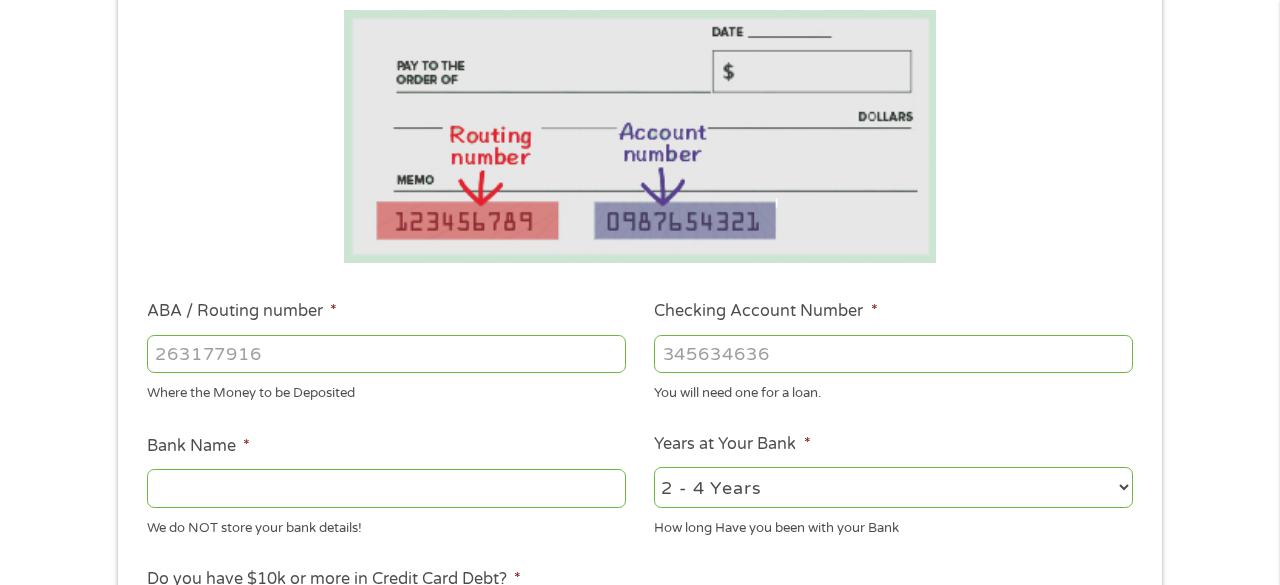 scroll, scrollTop: 8, scrollLeft: 8, axis: both 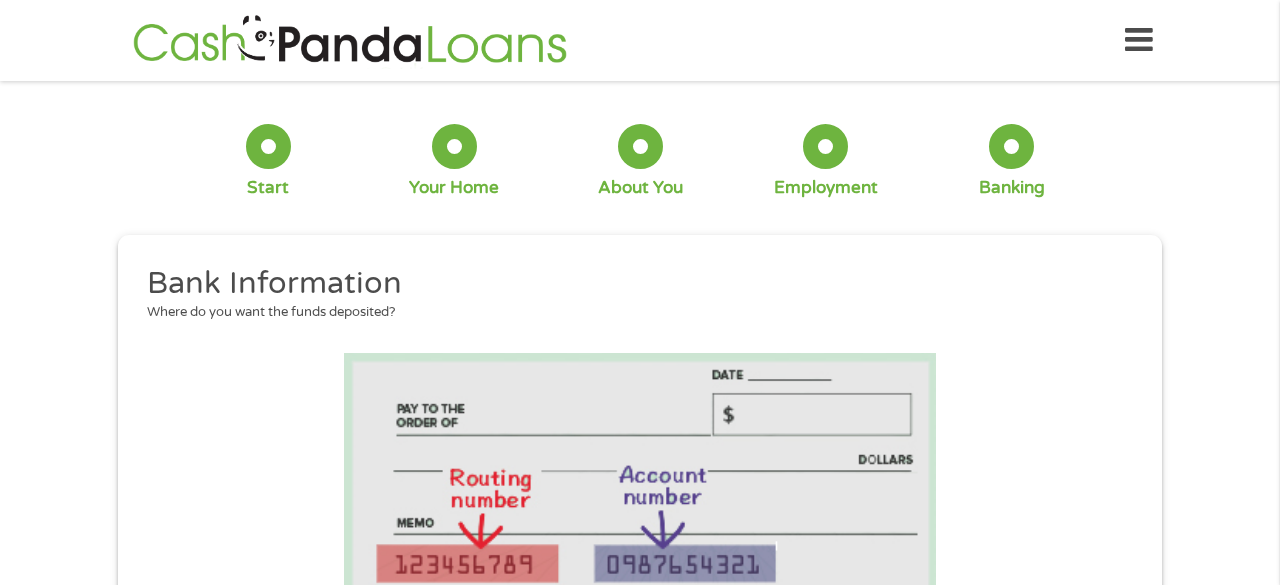 click on "1 Start 2 Your Home 3 About You 4 Employment 5 Banking 6" at bounding box center [640, 161] 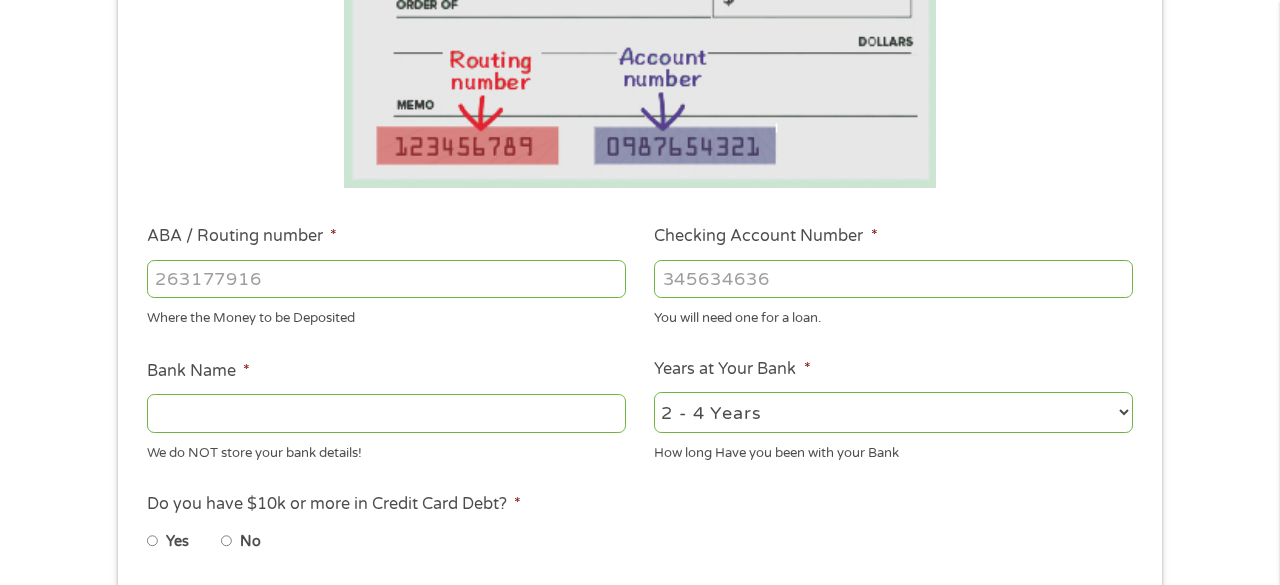 scroll, scrollTop: 480, scrollLeft: 0, axis: vertical 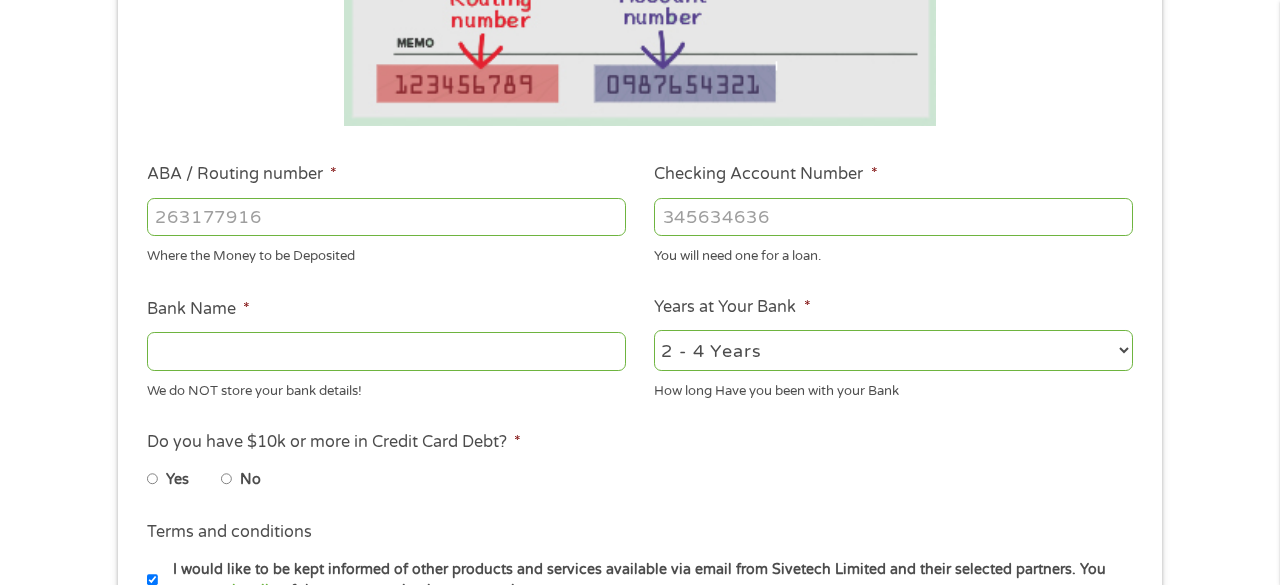 click on "ABA / Routing number *" at bounding box center [386, 217] 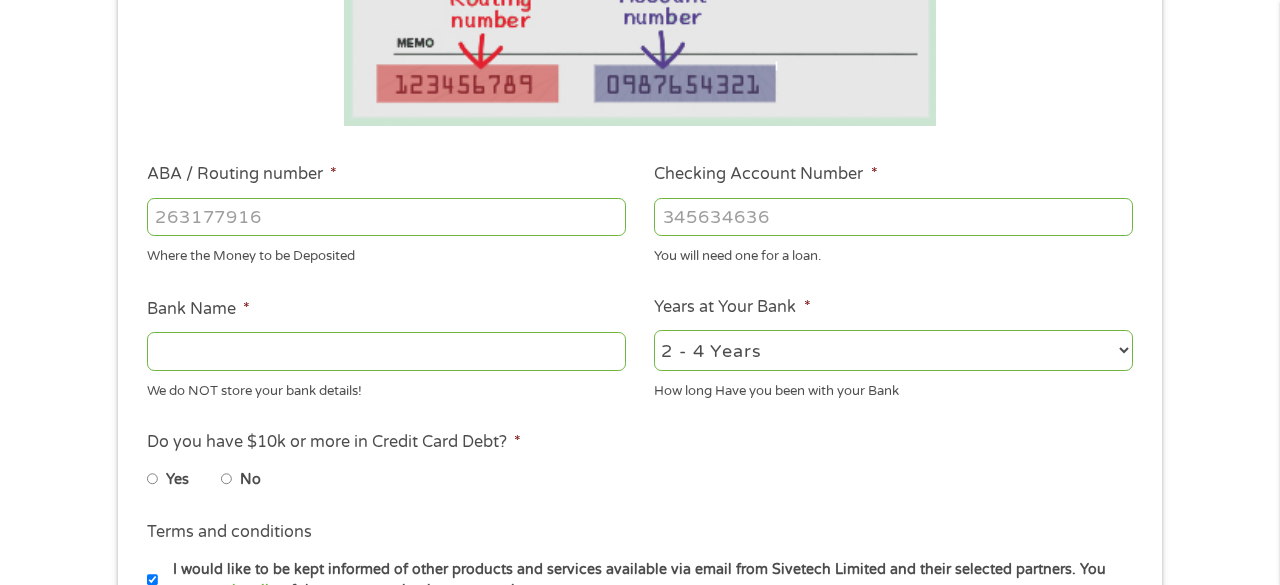 type on "[DATE]" 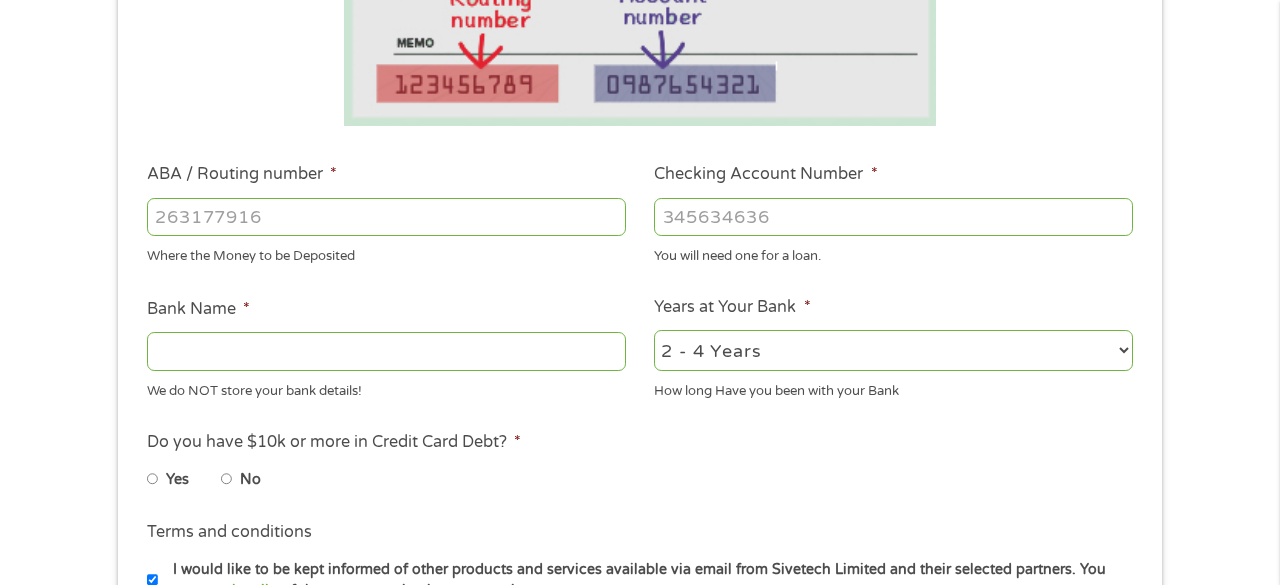 type on "WELLS FARGO BANK" 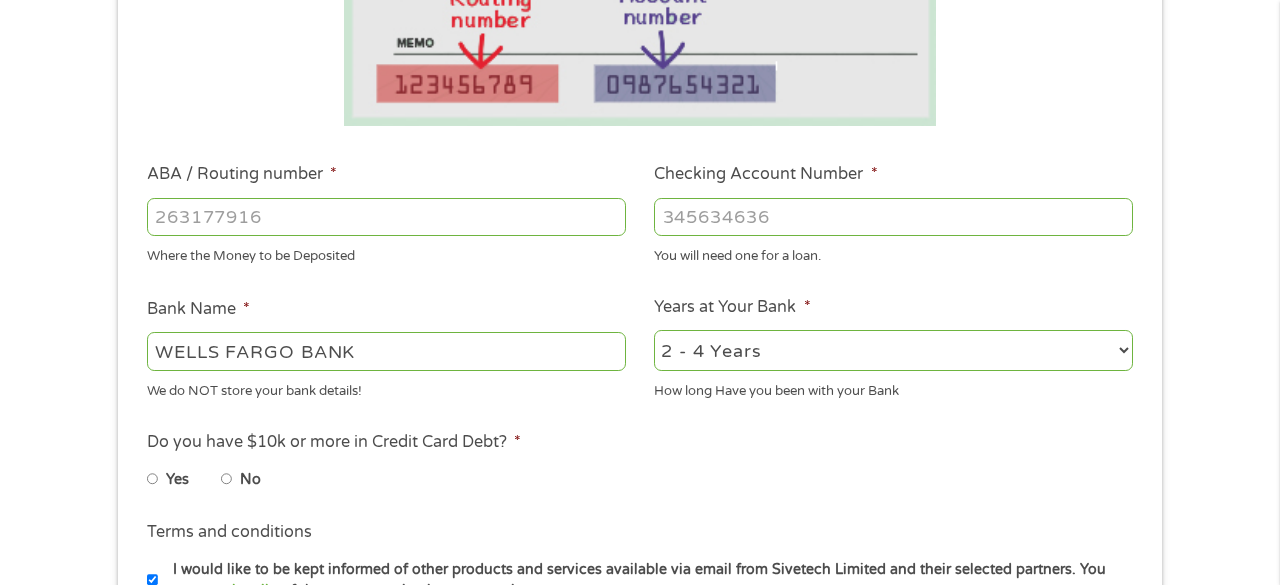 type on "[DATE]" 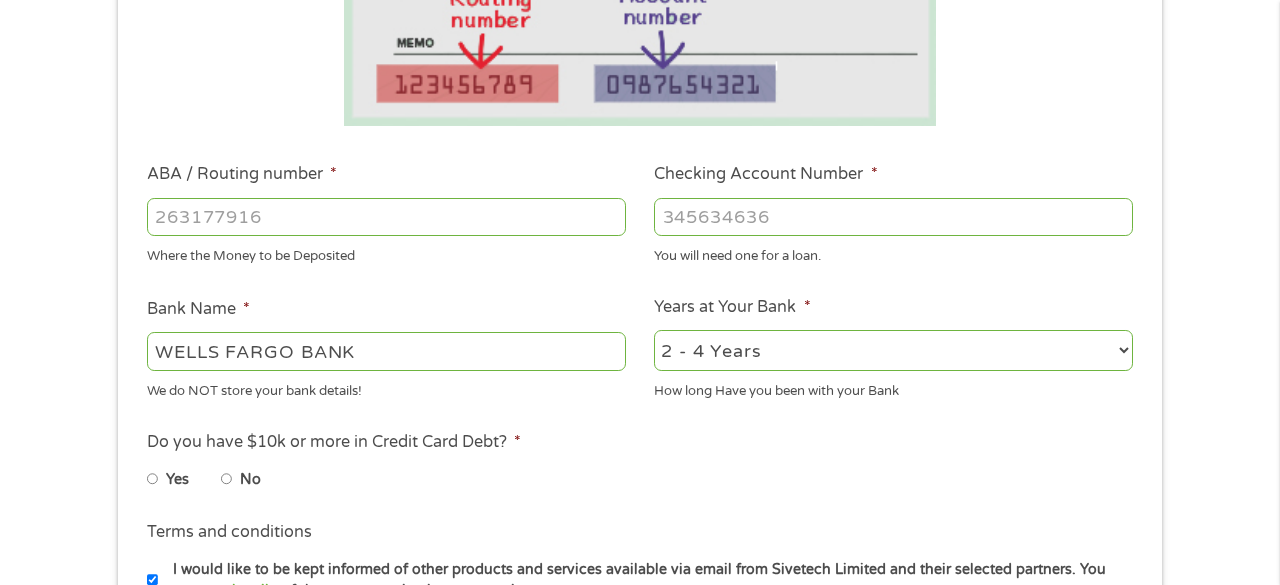 click on "Do you have $10k or more in Credit Card Debt? *" at bounding box center [334, 442] 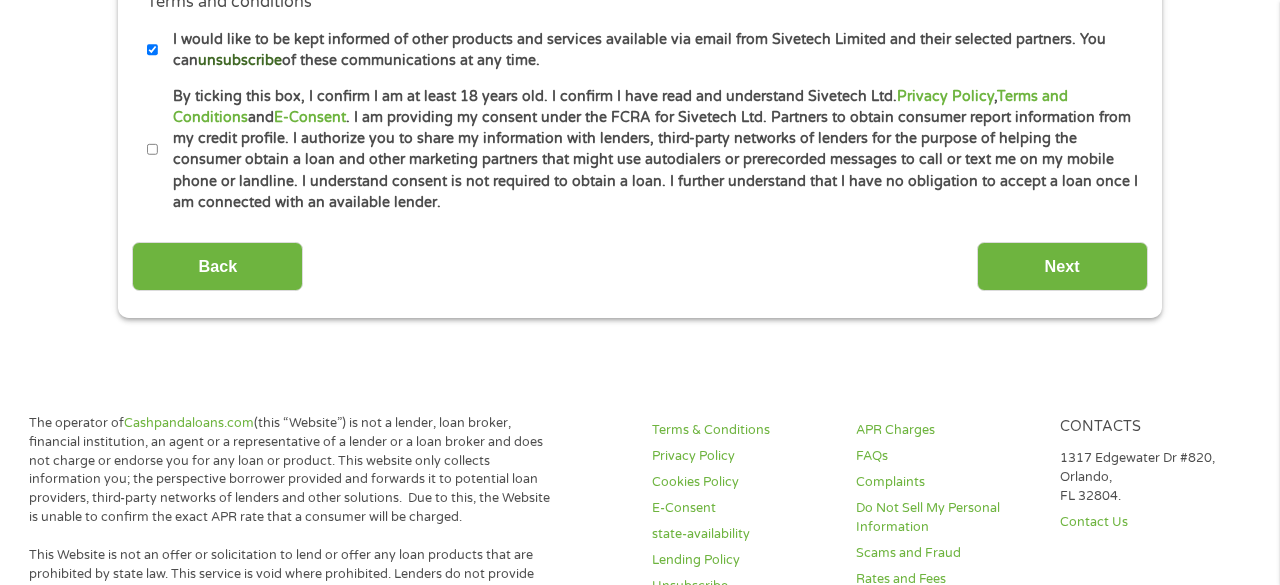 scroll, scrollTop: 1013, scrollLeft: 0, axis: vertical 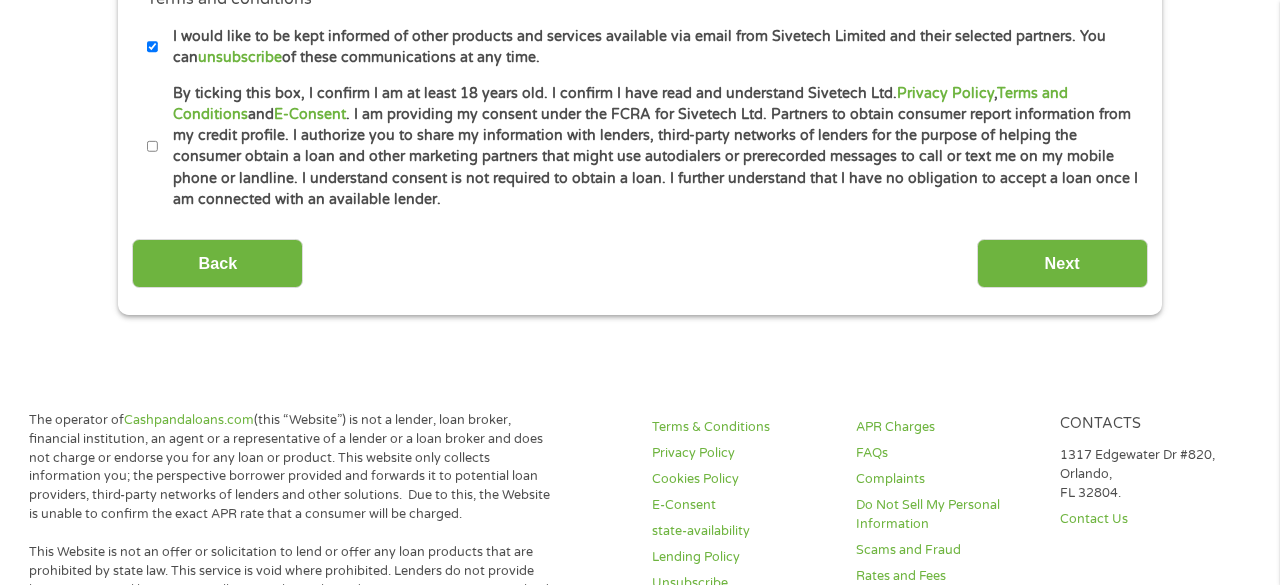 click on "By ticking this box, I confirm I am at least 18 years old. I confirm I have read and understand Sivetech Ltd.  Privacy Policy ,  Terms and Conditions  and  E-Consent . I am providing my consent under the FCRA for Sivetech Ltd. Partners to obtain consumer report information from my credit profile. I authorize you to share my information with lenders, third-party networks of lenders for the purpose of helping the consumer obtain a loan and other marketing partners that might use autodialers or prerecorded messages to call or text me on my mobile phone or landline. I understand consent is not required to obtain a loan. I further understand that I have no obligation to accept a loan once I am connected with an available lender." at bounding box center (648, 147) 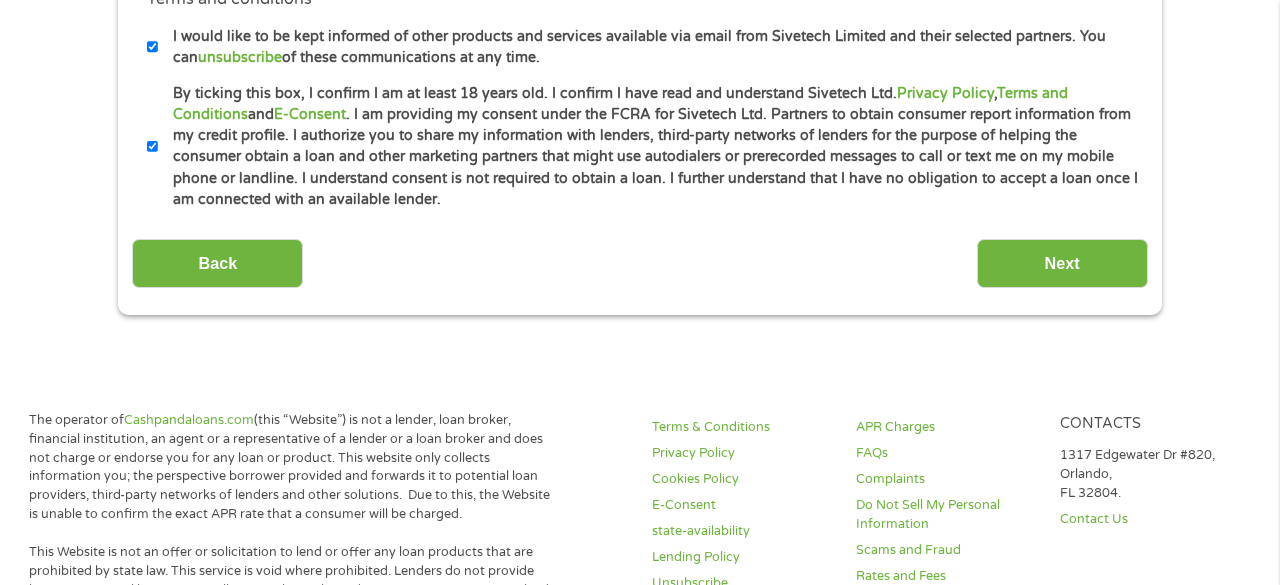 click on "I would like to be kept informed of other products and services available via email from Sivetech Limited and their selected partners. You can   unsubscribe   of these communications at any time." at bounding box center [648, 47] 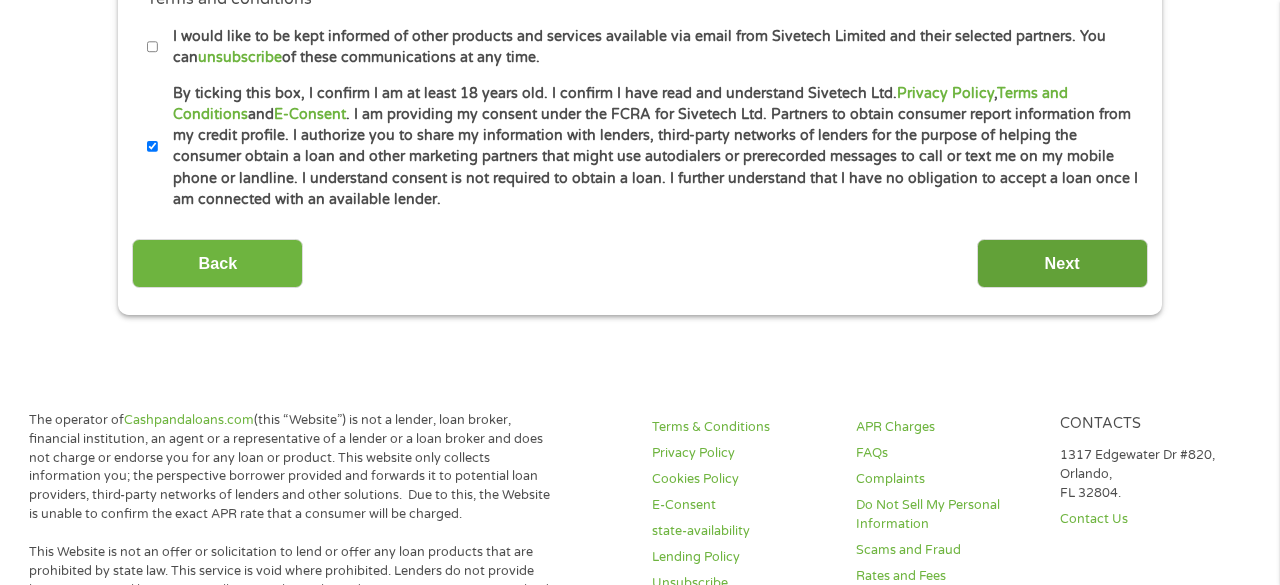 click on "Next" at bounding box center [1062, 263] 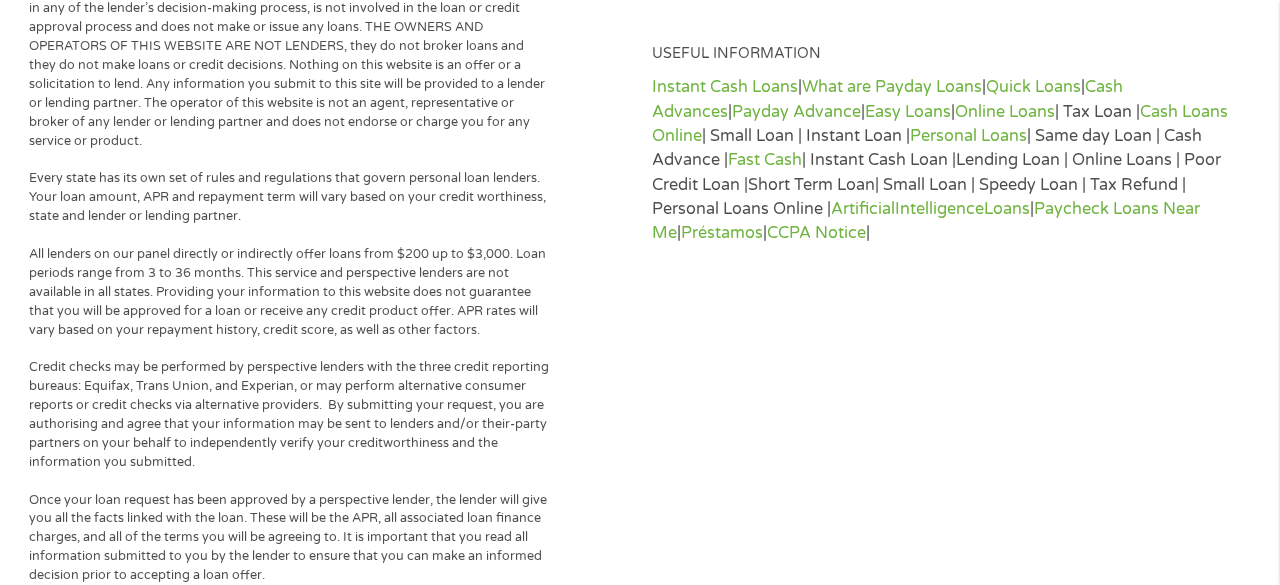 scroll, scrollTop: 926, scrollLeft: 0, axis: vertical 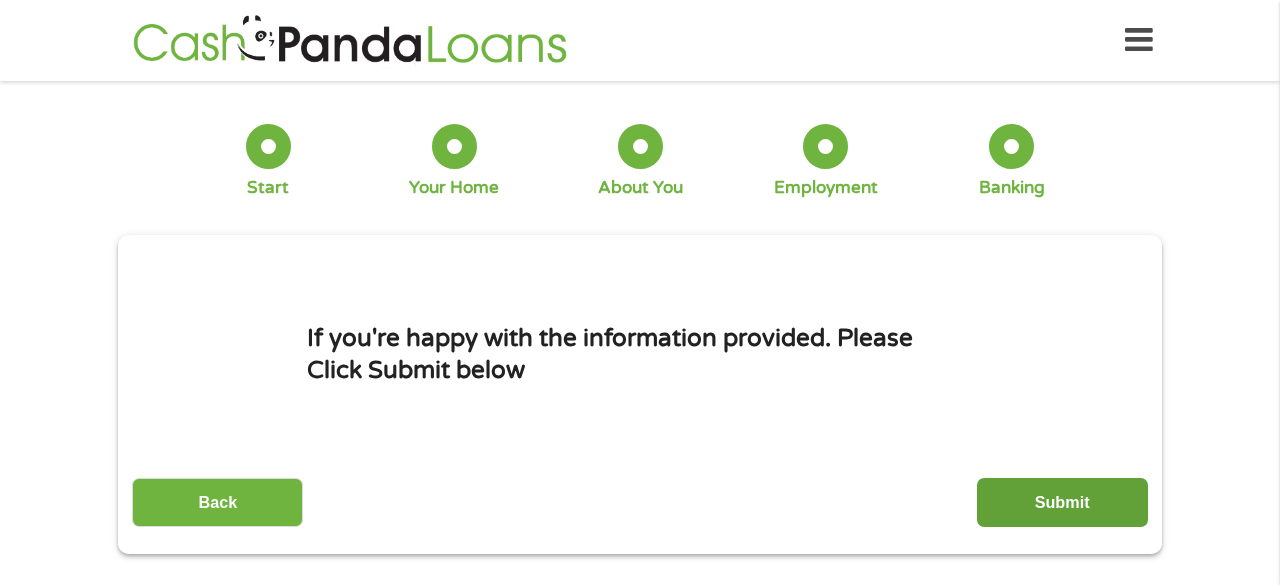 click on "Submit" at bounding box center [1062, 502] 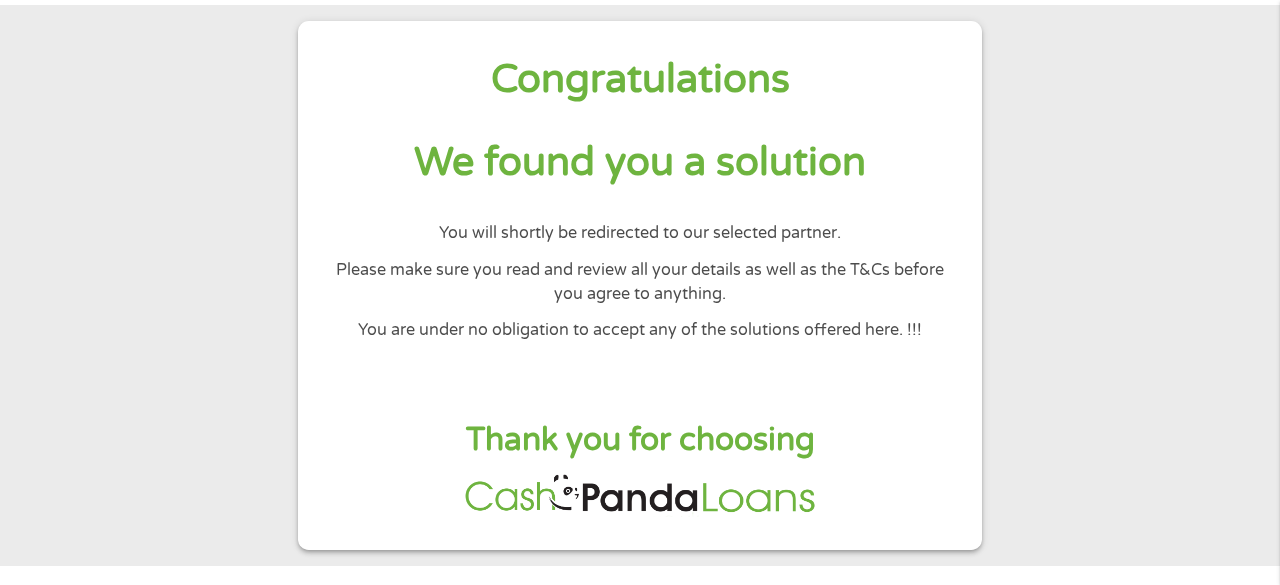 scroll, scrollTop: 80, scrollLeft: 0, axis: vertical 